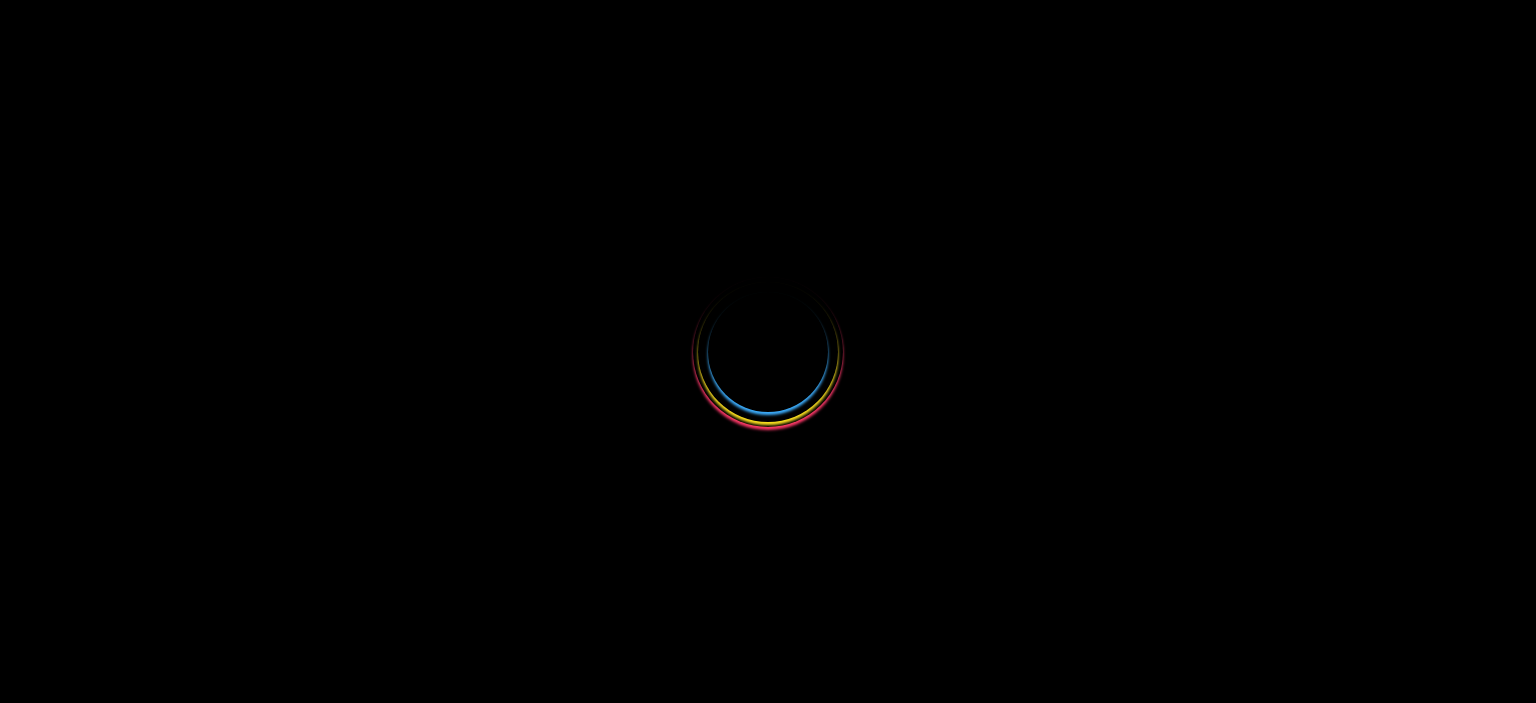 scroll, scrollTop: 0, scrollLeft: 0, axis: both 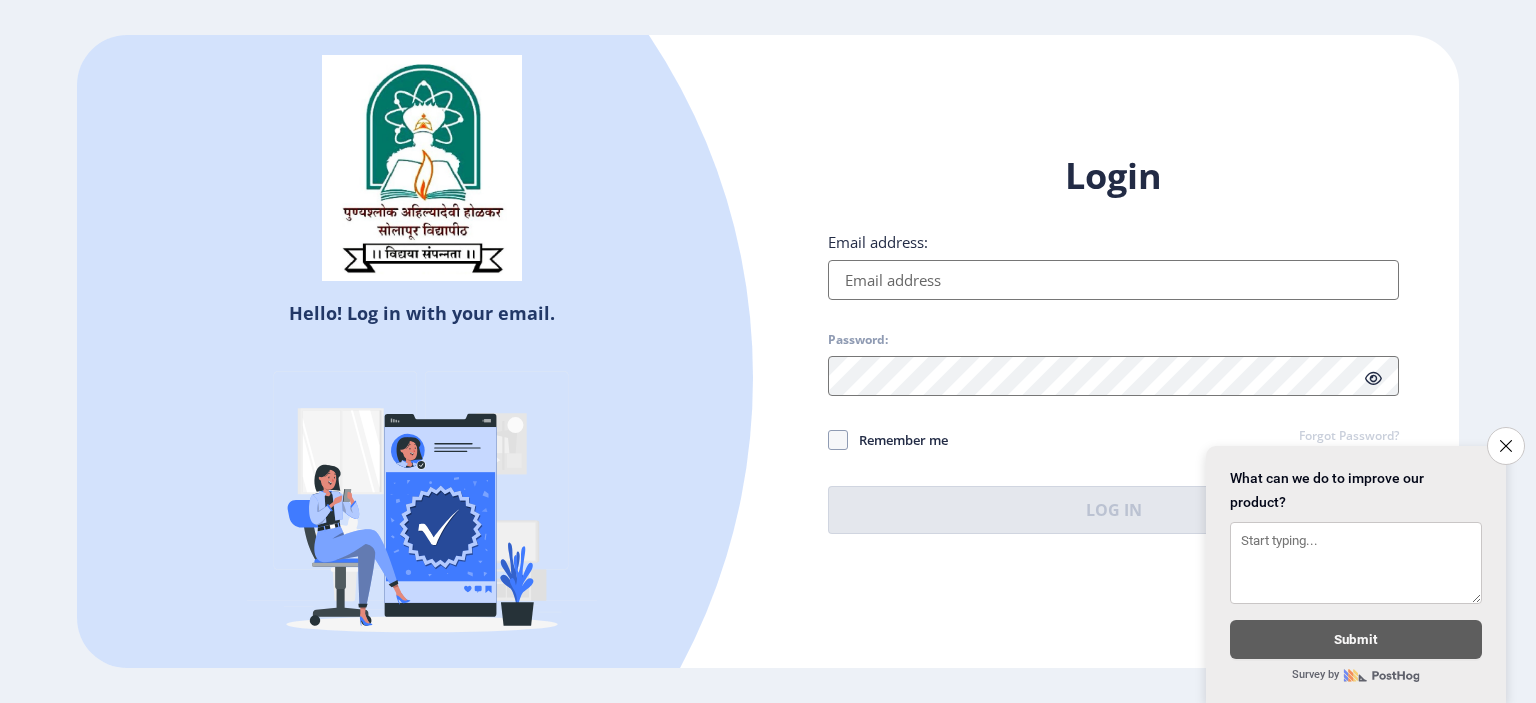 type on "[EMAIL]" 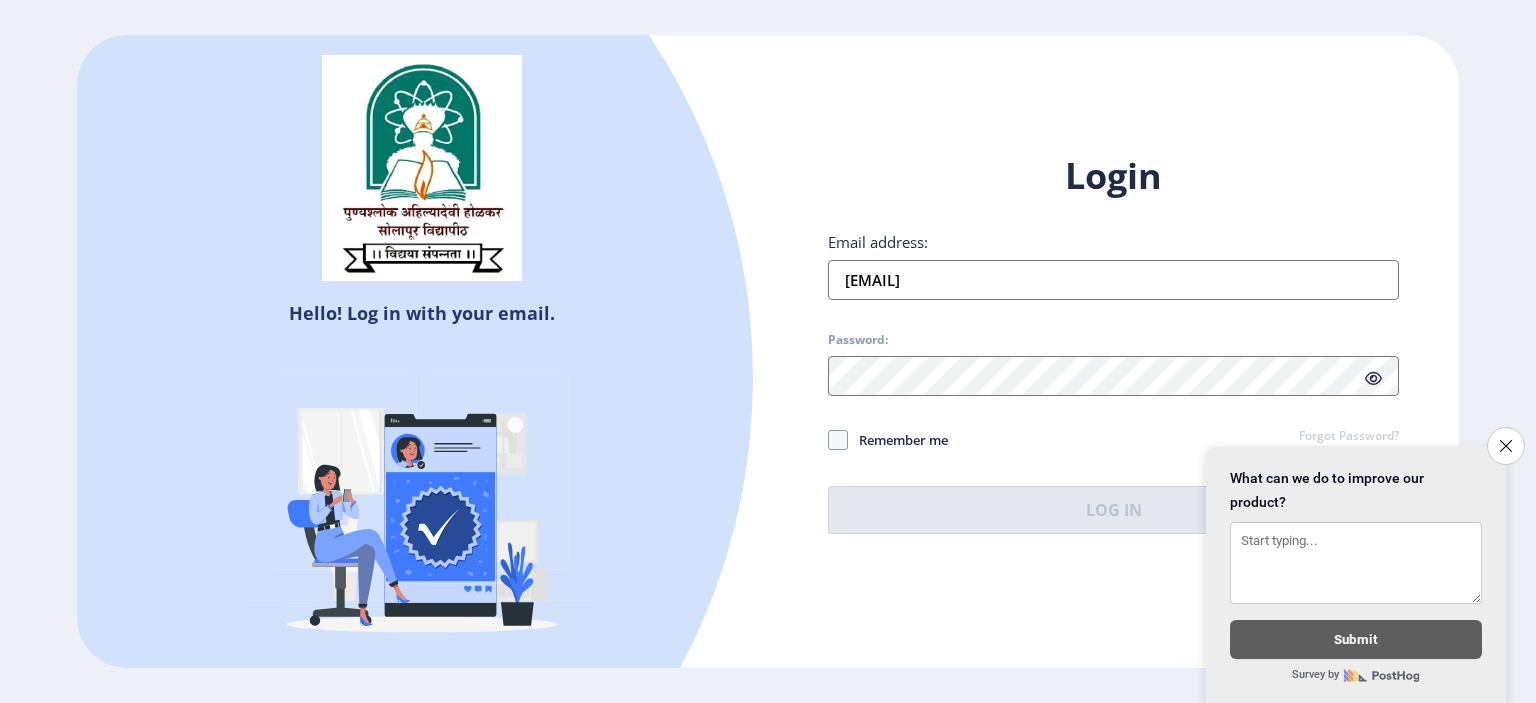 click on "Hello! Log in with your email. Don't have an account?  Register Login Email address: [EMAIL] Password: Remember me Forgot Password?  Log In   Don't have an account?  Register" 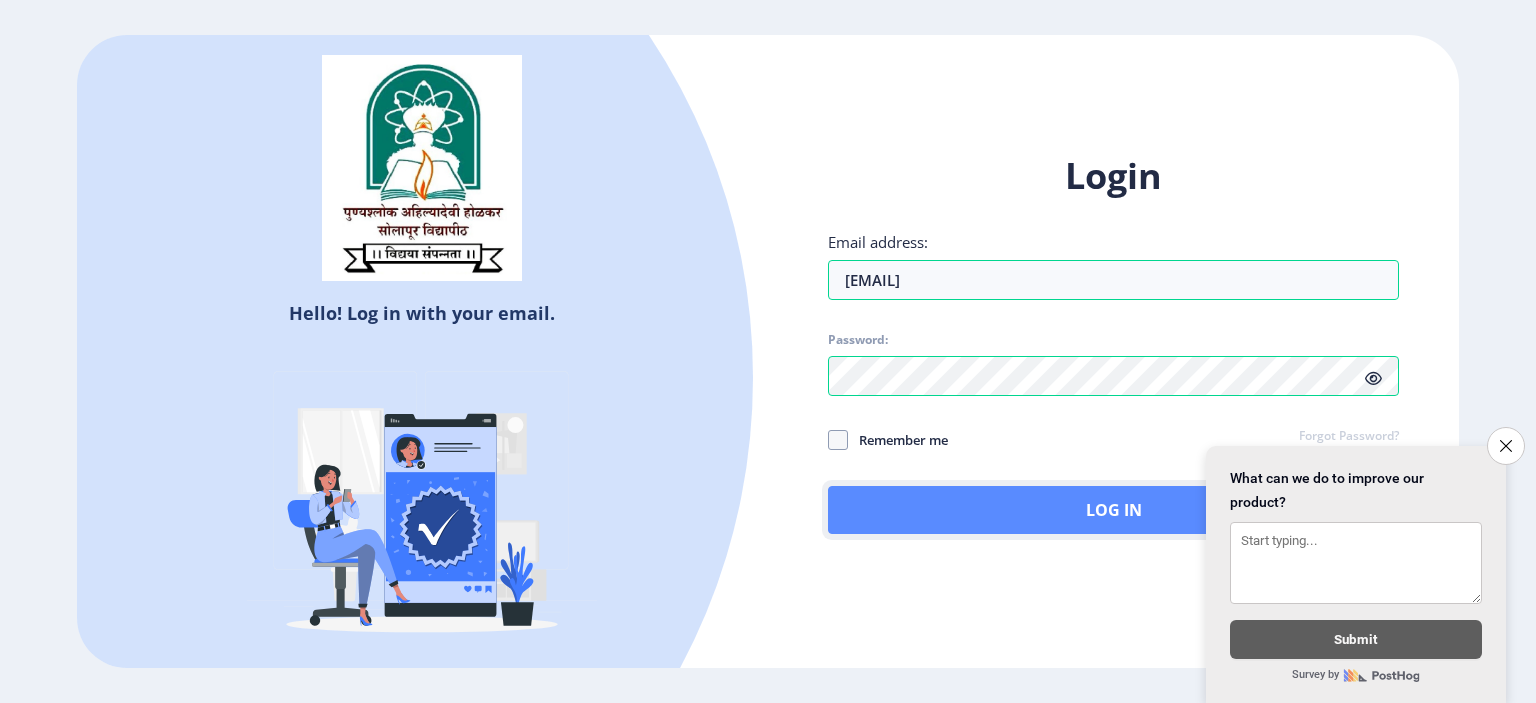 click on "Log In" 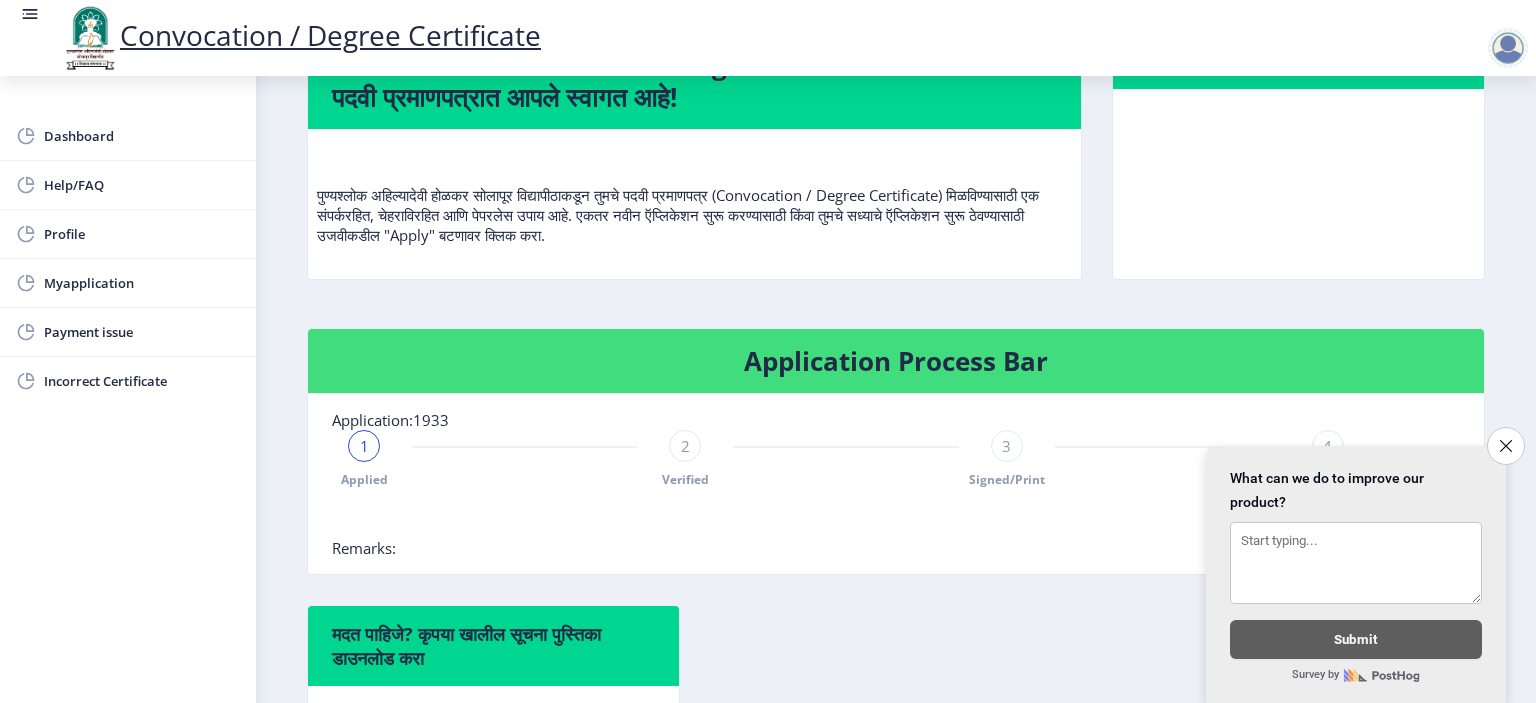 scroll, scrollTop: 100, scrollLeft: 0, axis: vertical 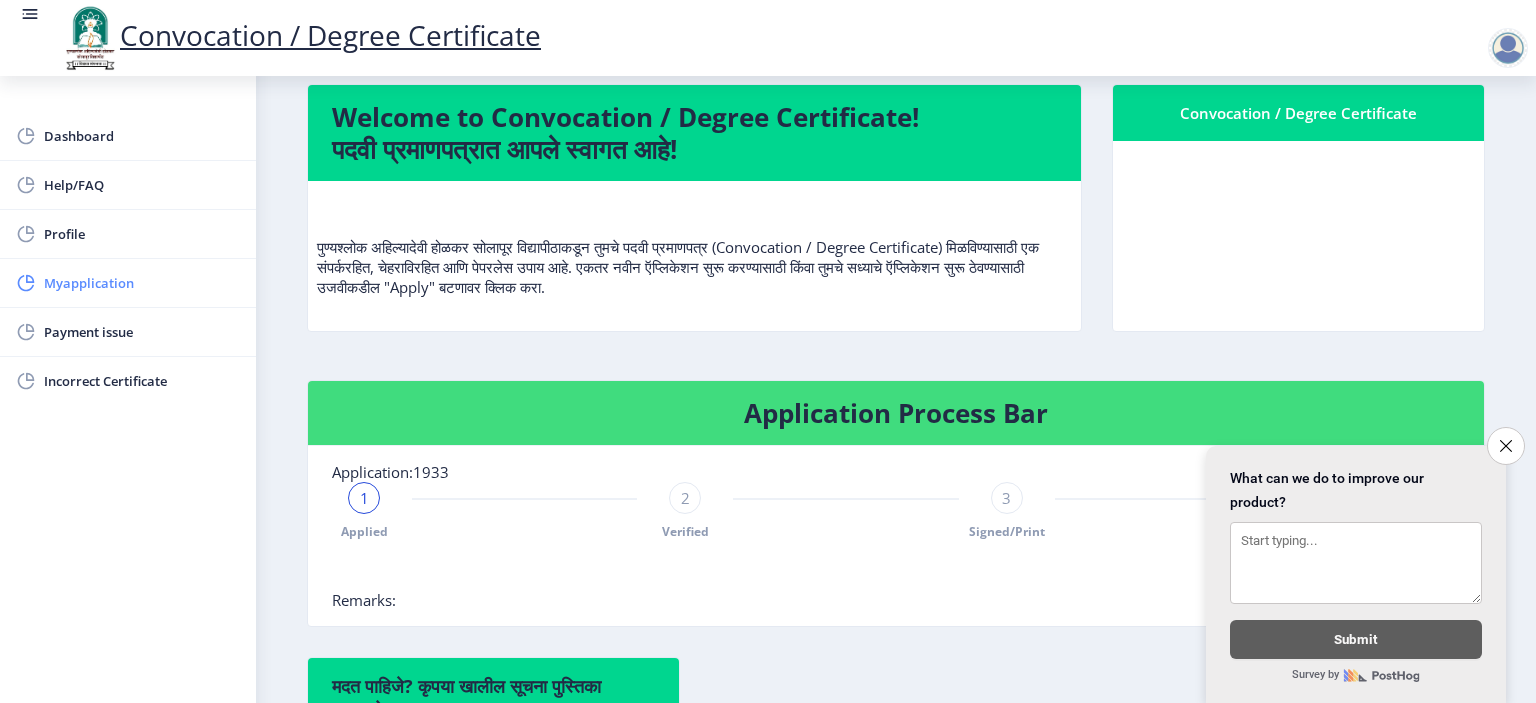 click on "Myapplication" 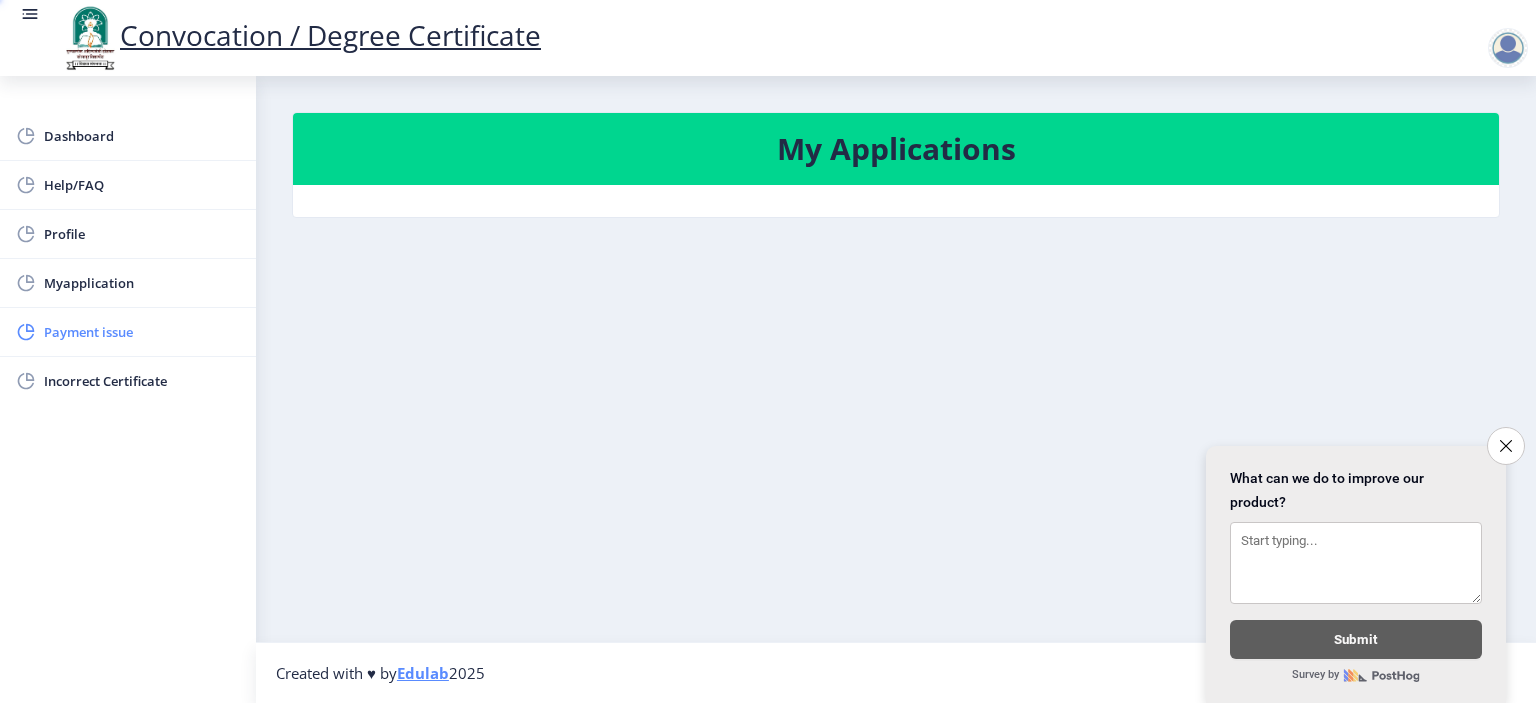 scroll, scrollTop: 0, scrollLeft: 0, axis: both 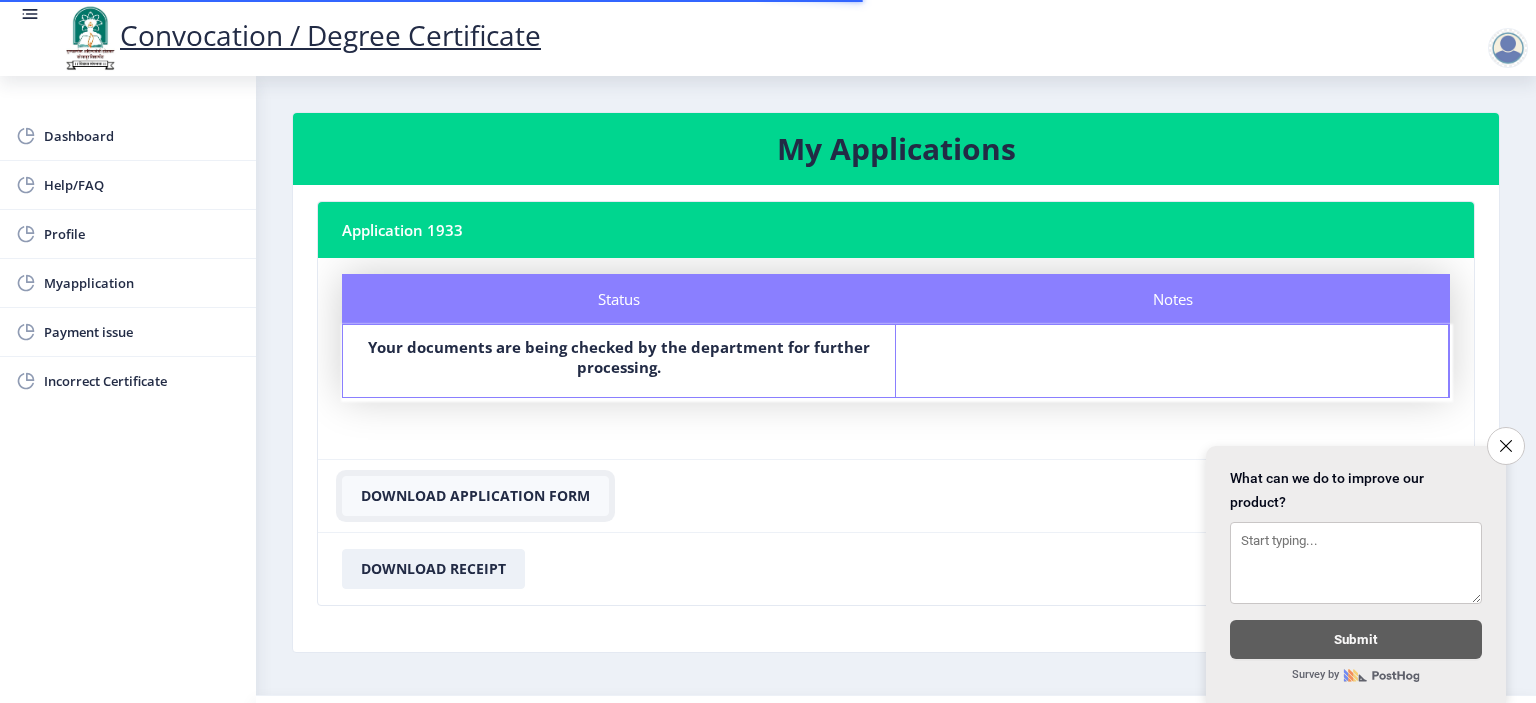 click on "Download Application Form" 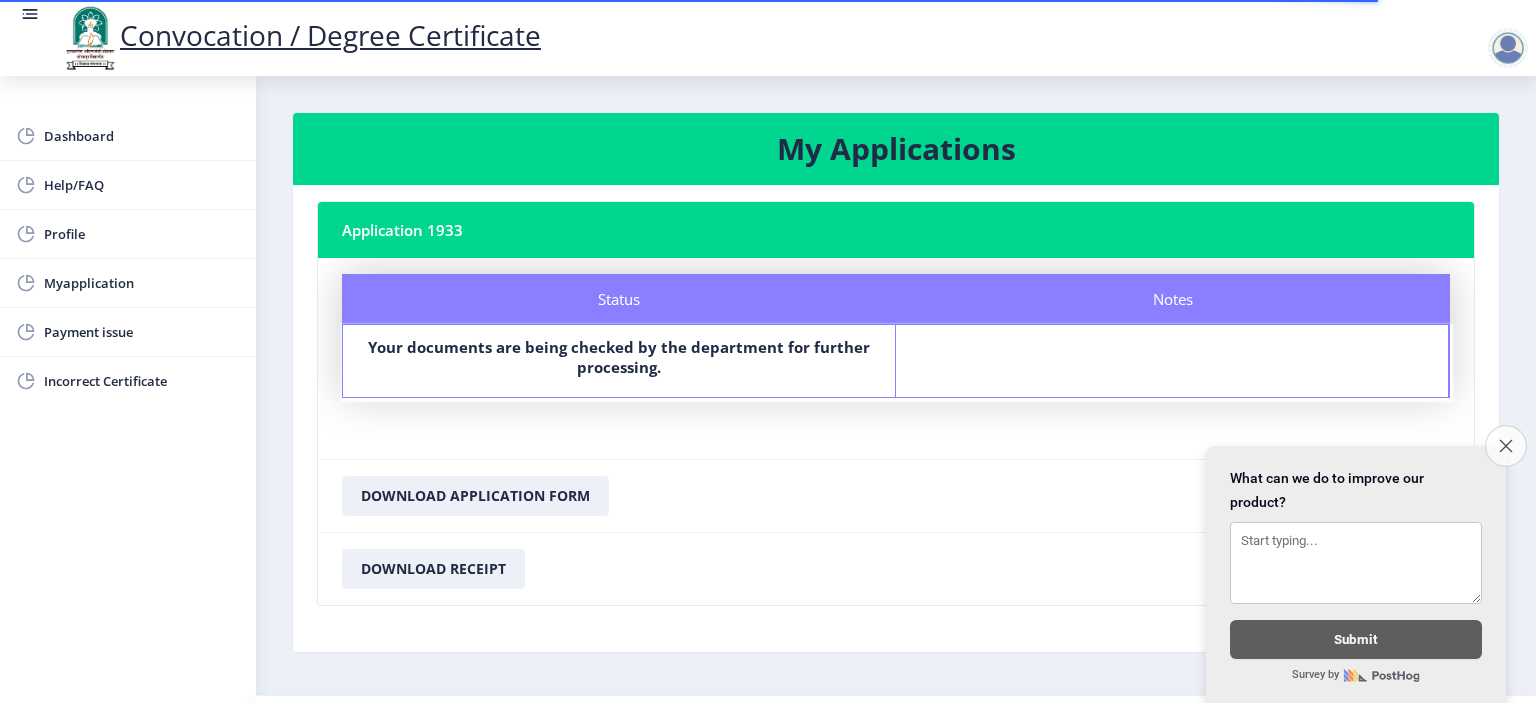 click on "Close survey" 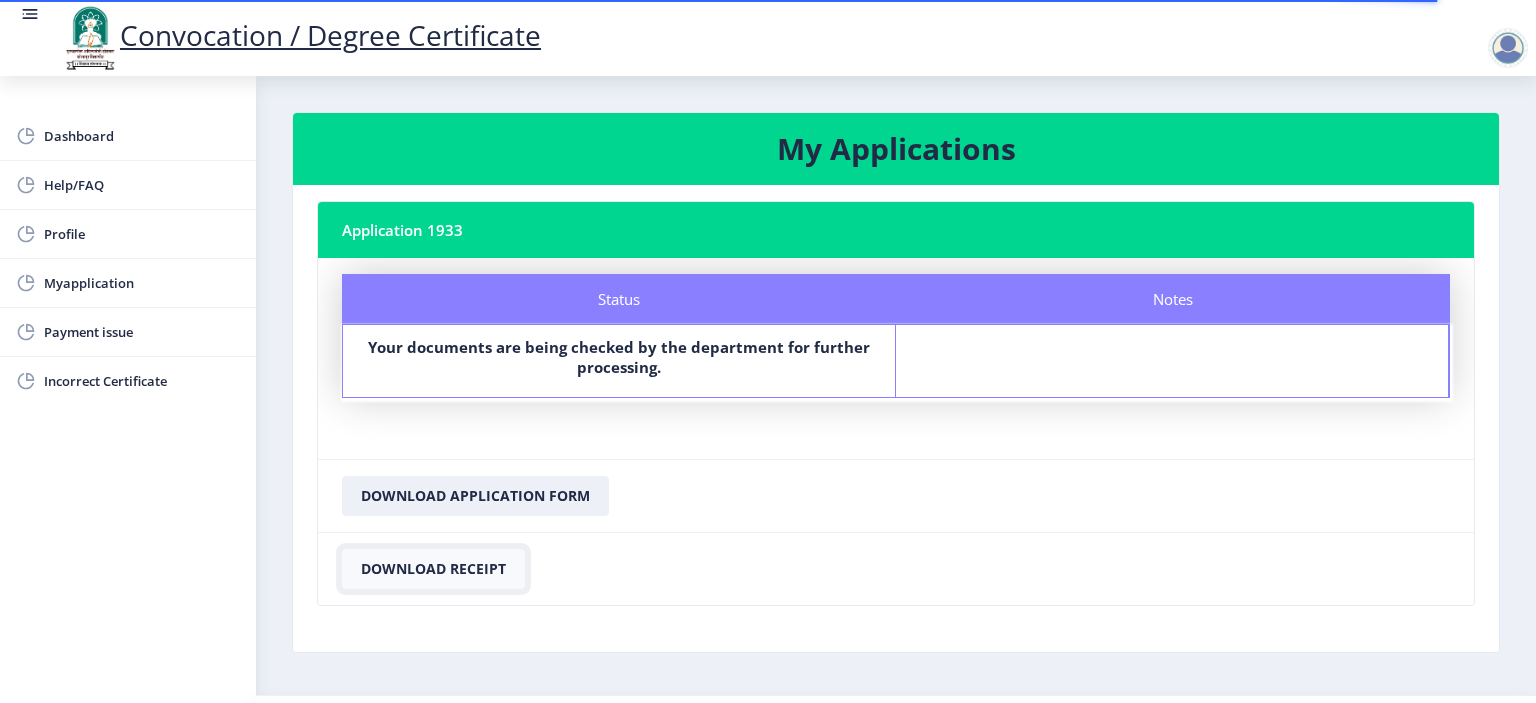 click on "Download Receipt" 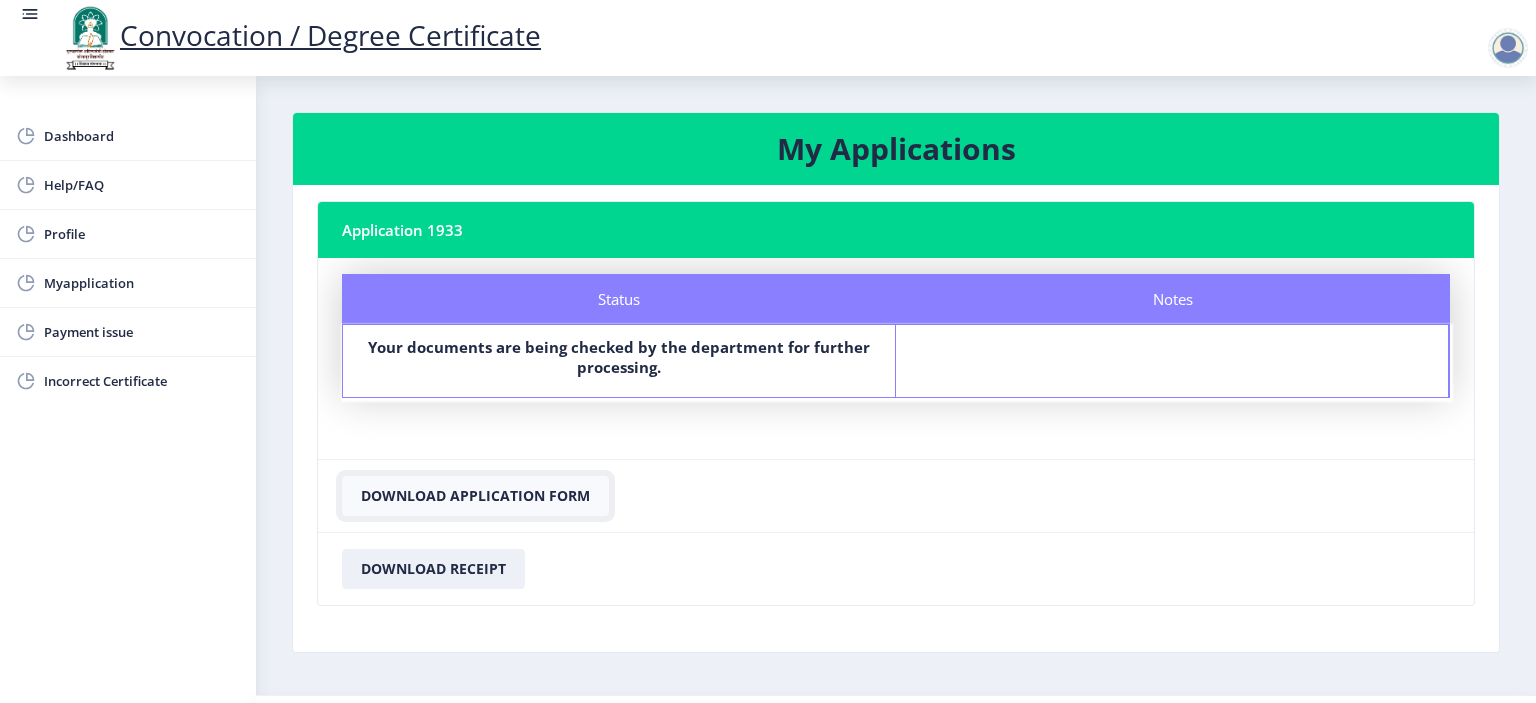 click on "Download Application Form" 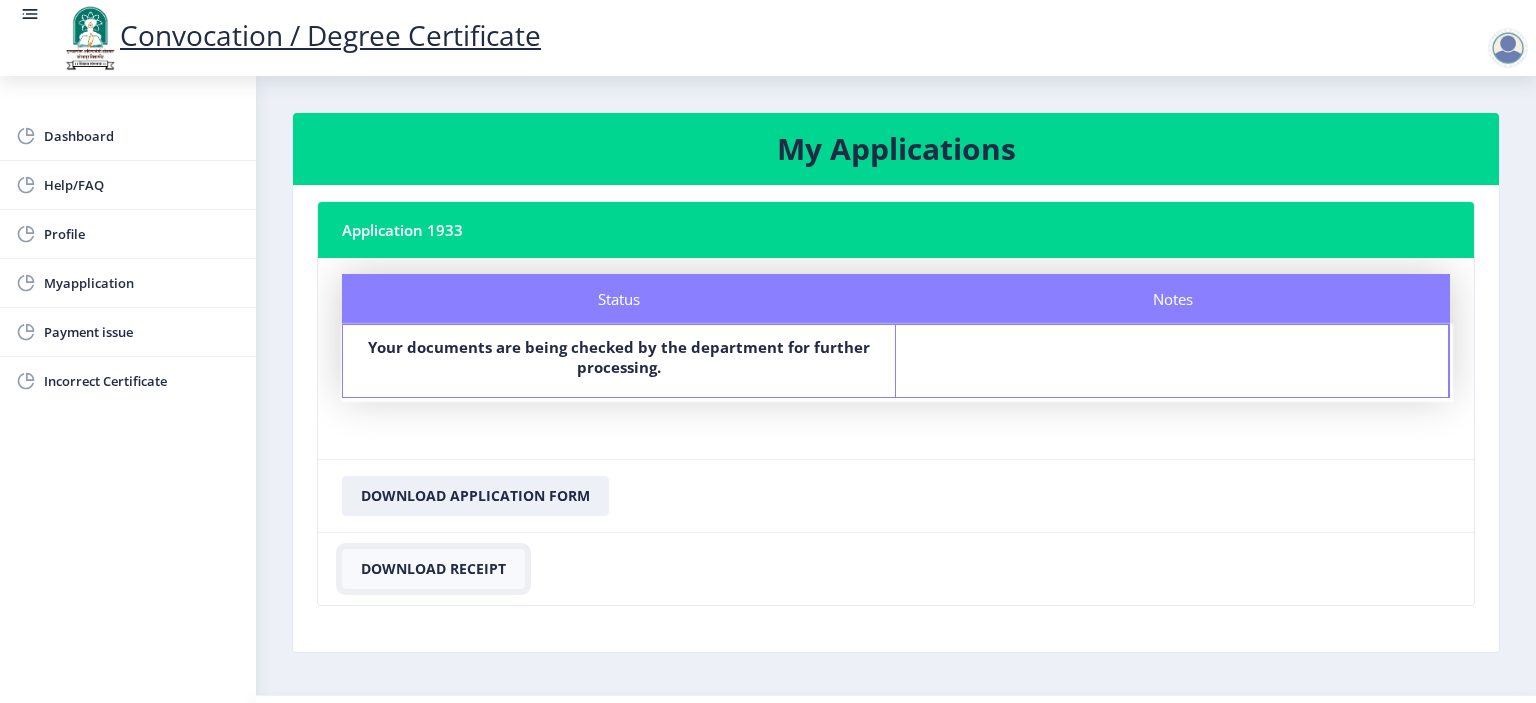 click on "Download Receipt" 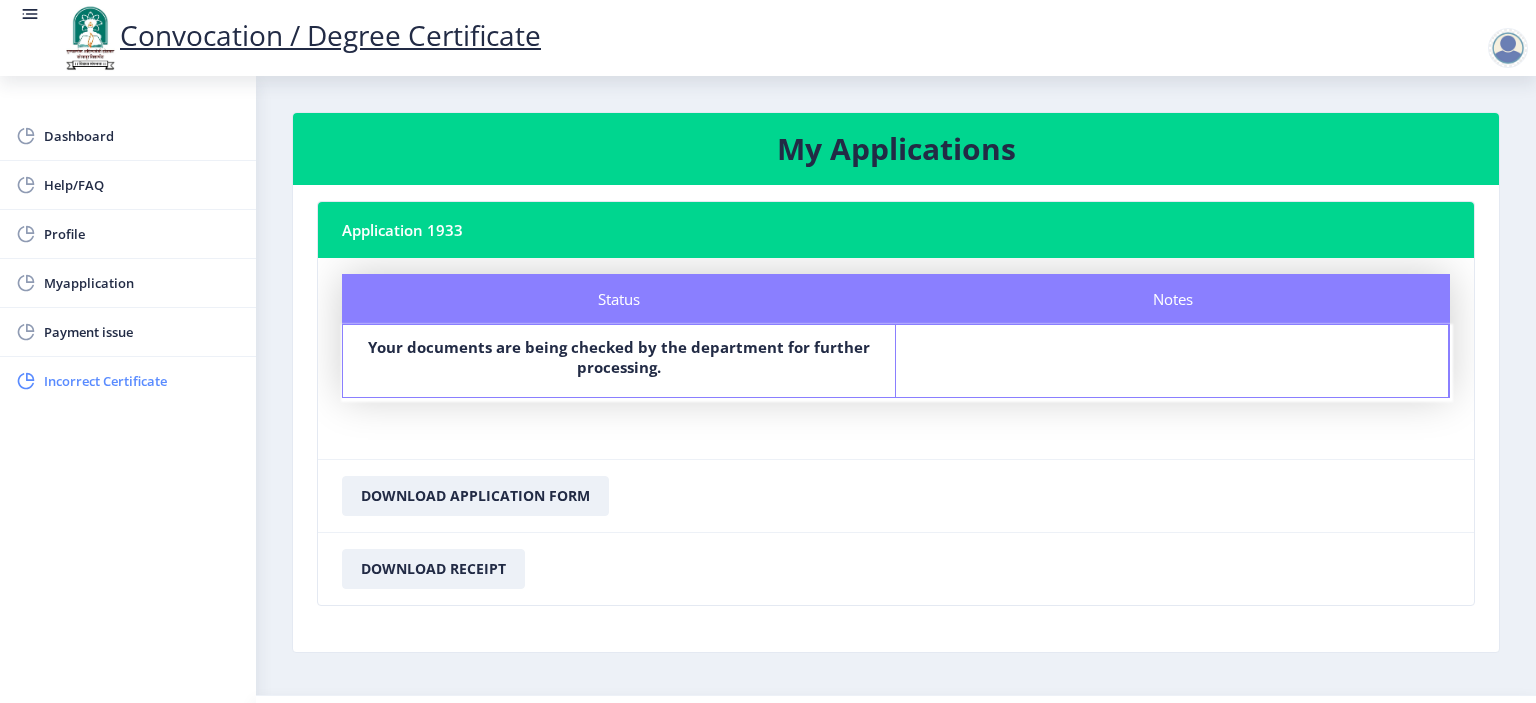click on "Incorrect Certificate" 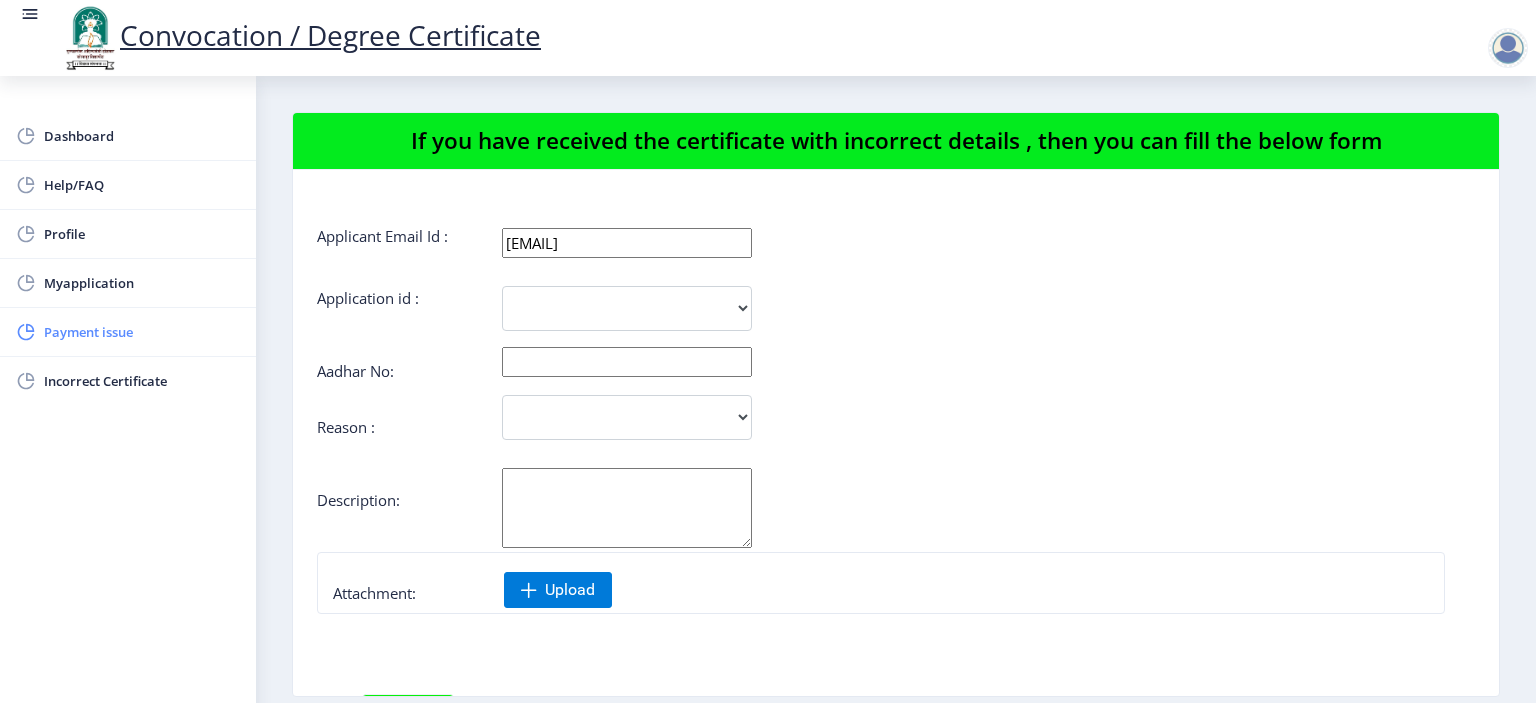click on "Payment issue" 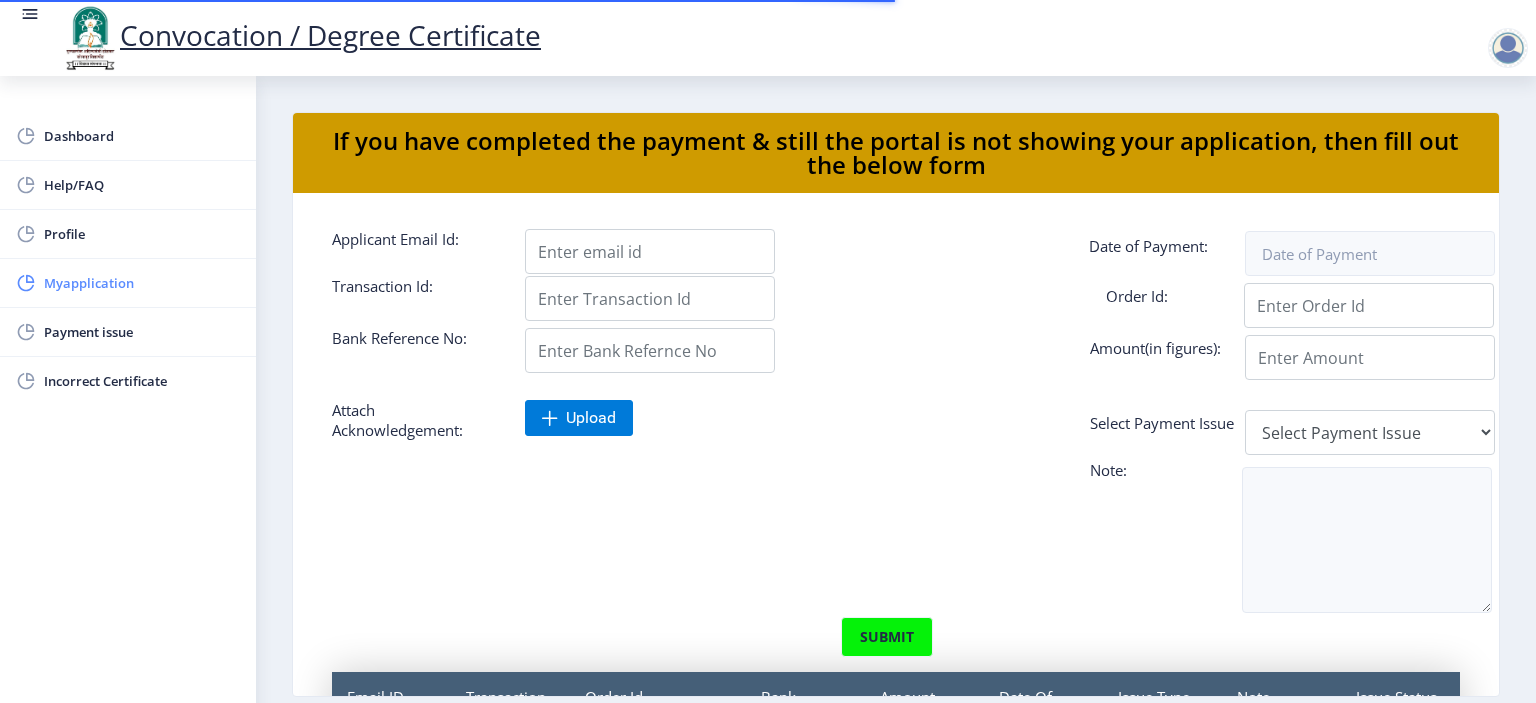 click on "Myapplication" 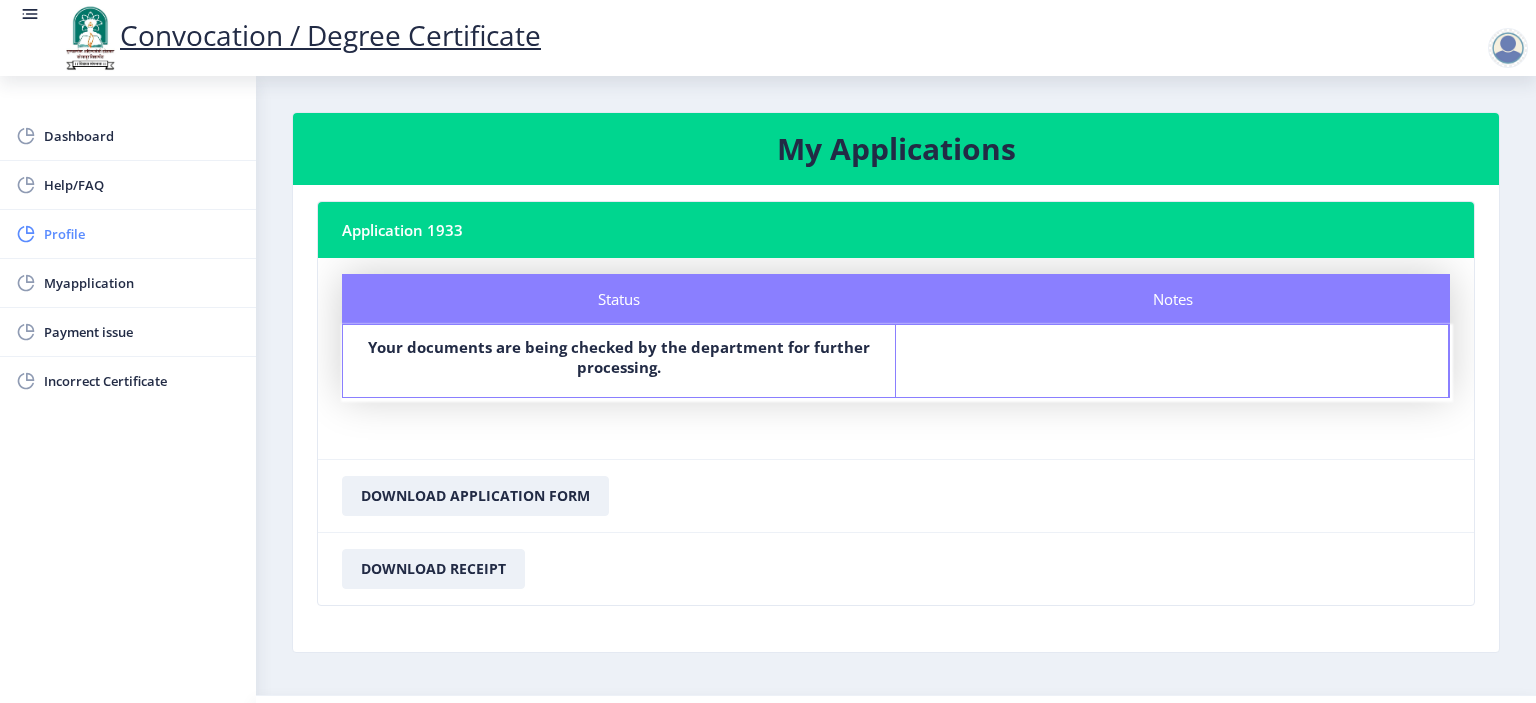 click on "Profile" 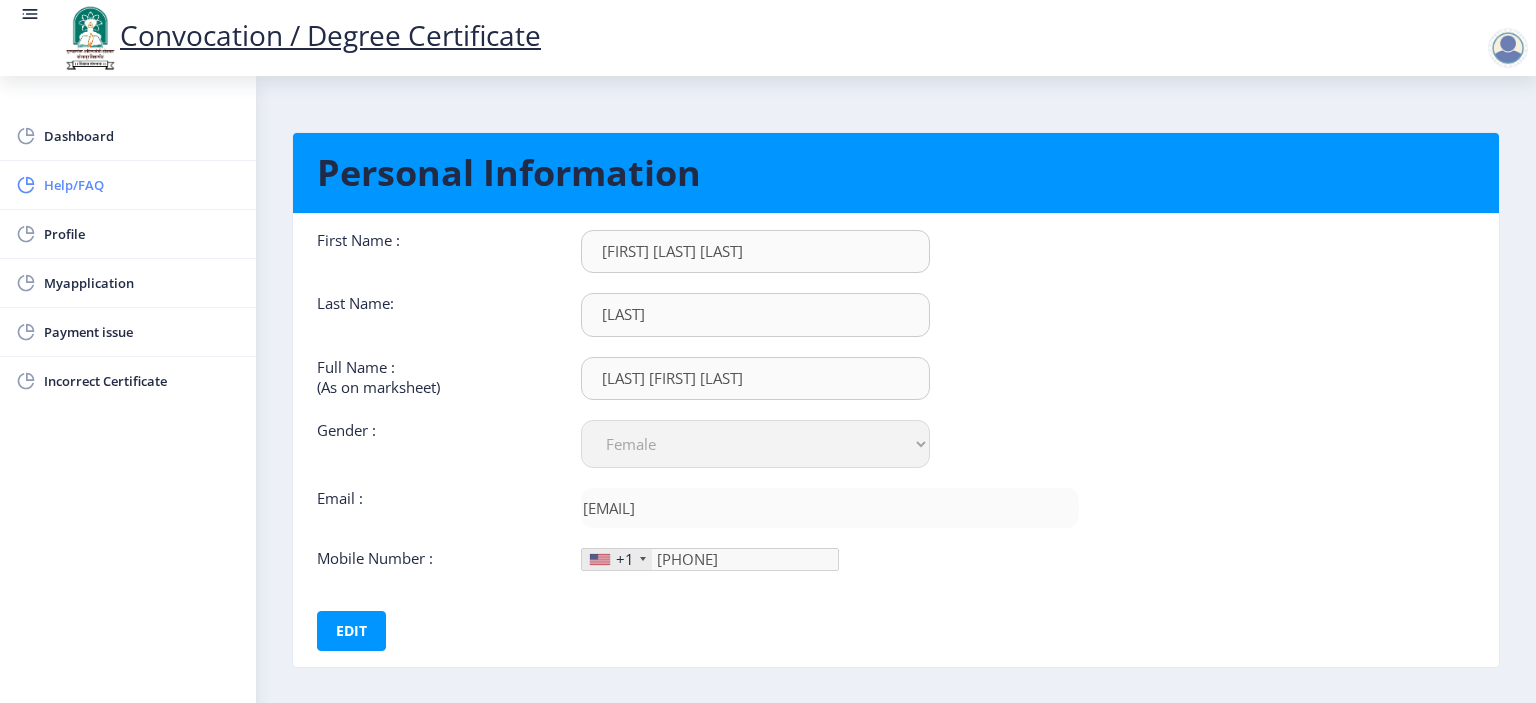 click on "Help/FAQ" 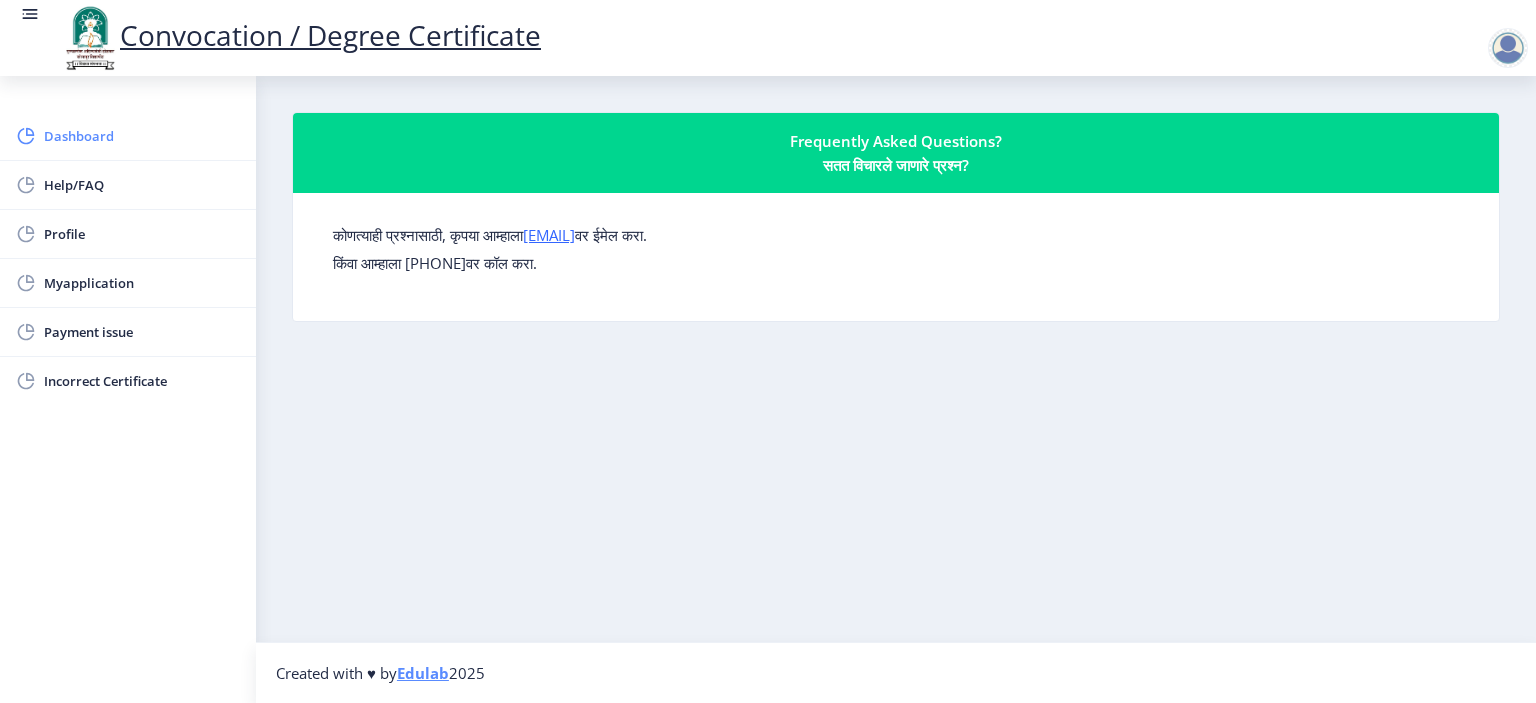 click on "Dashboard" 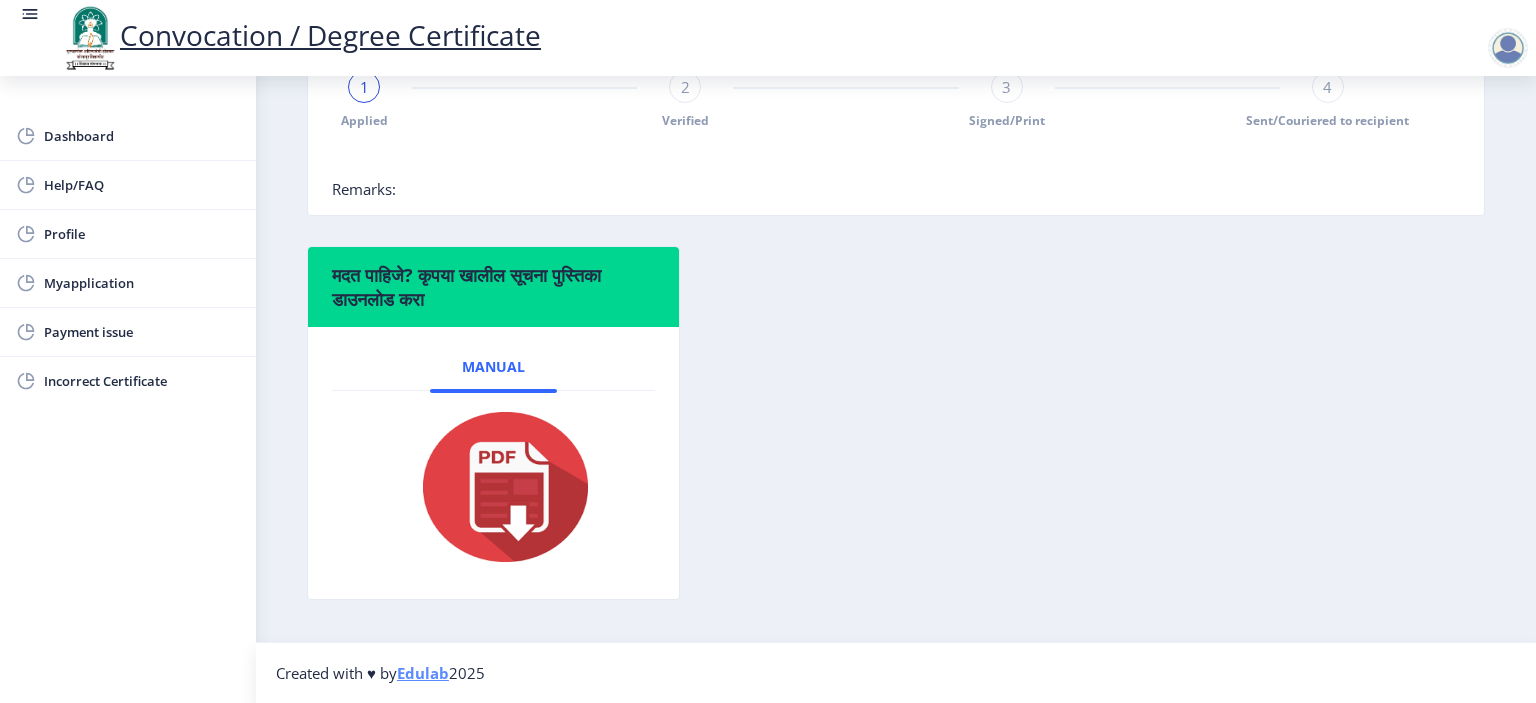 scroll, scrollTop: 40, scrollLeft: 0, axis: vertical 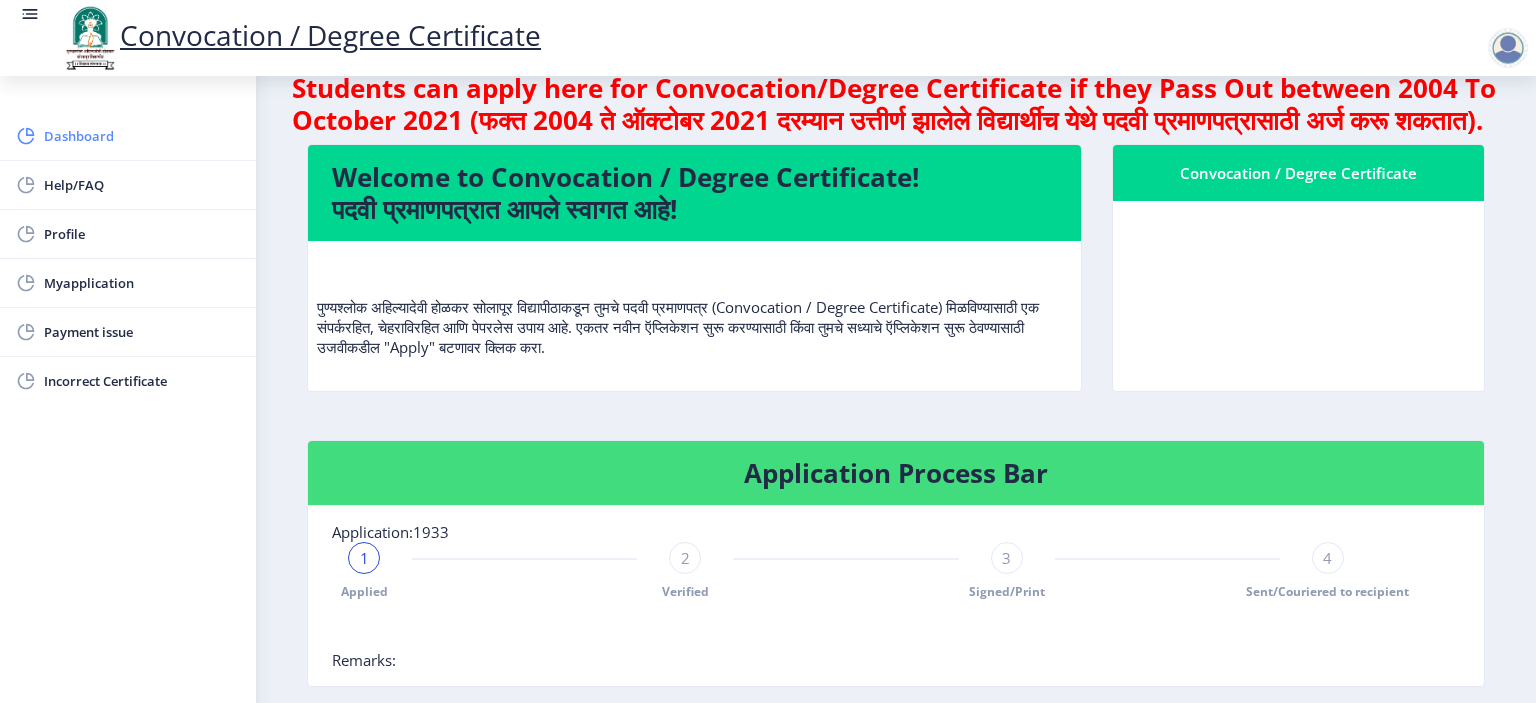 click on "Dashboard" 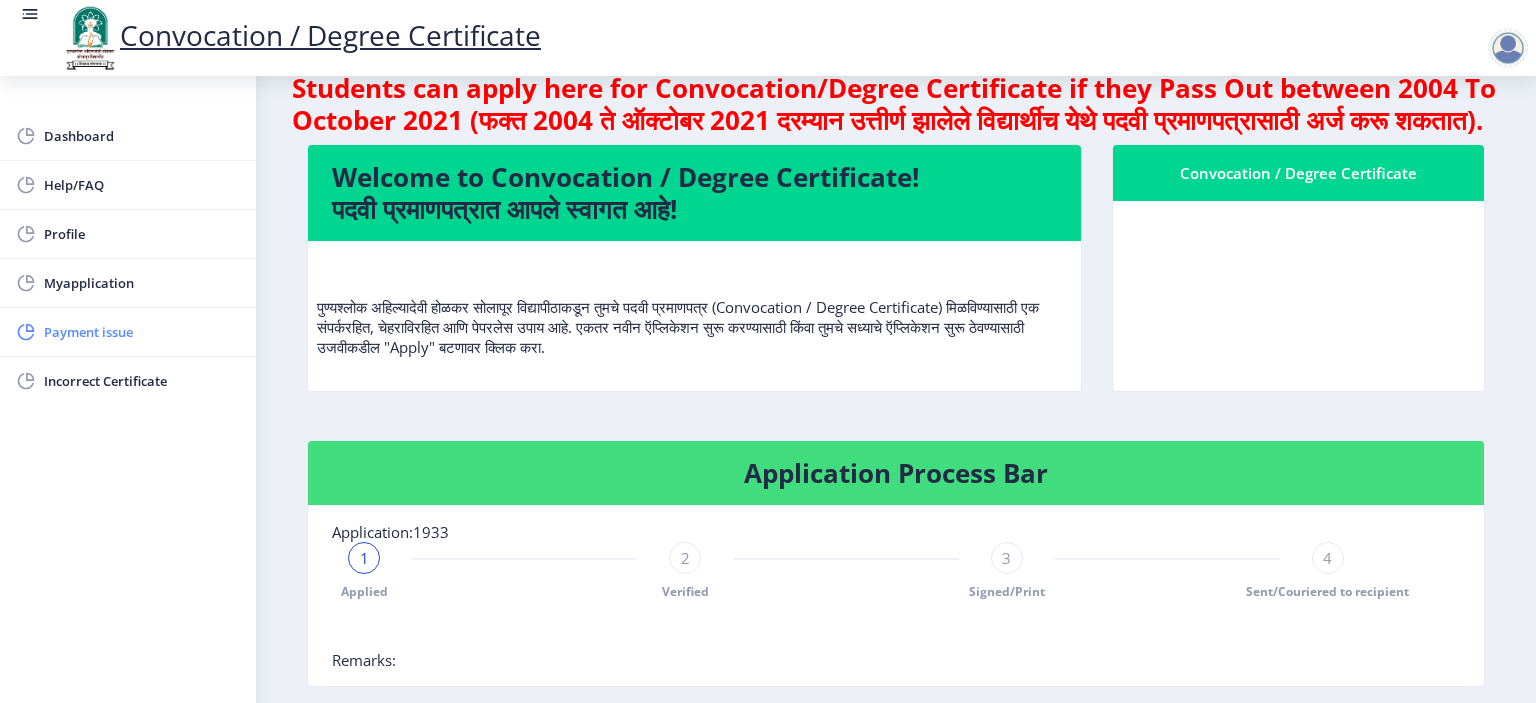 click on "Payment issue" 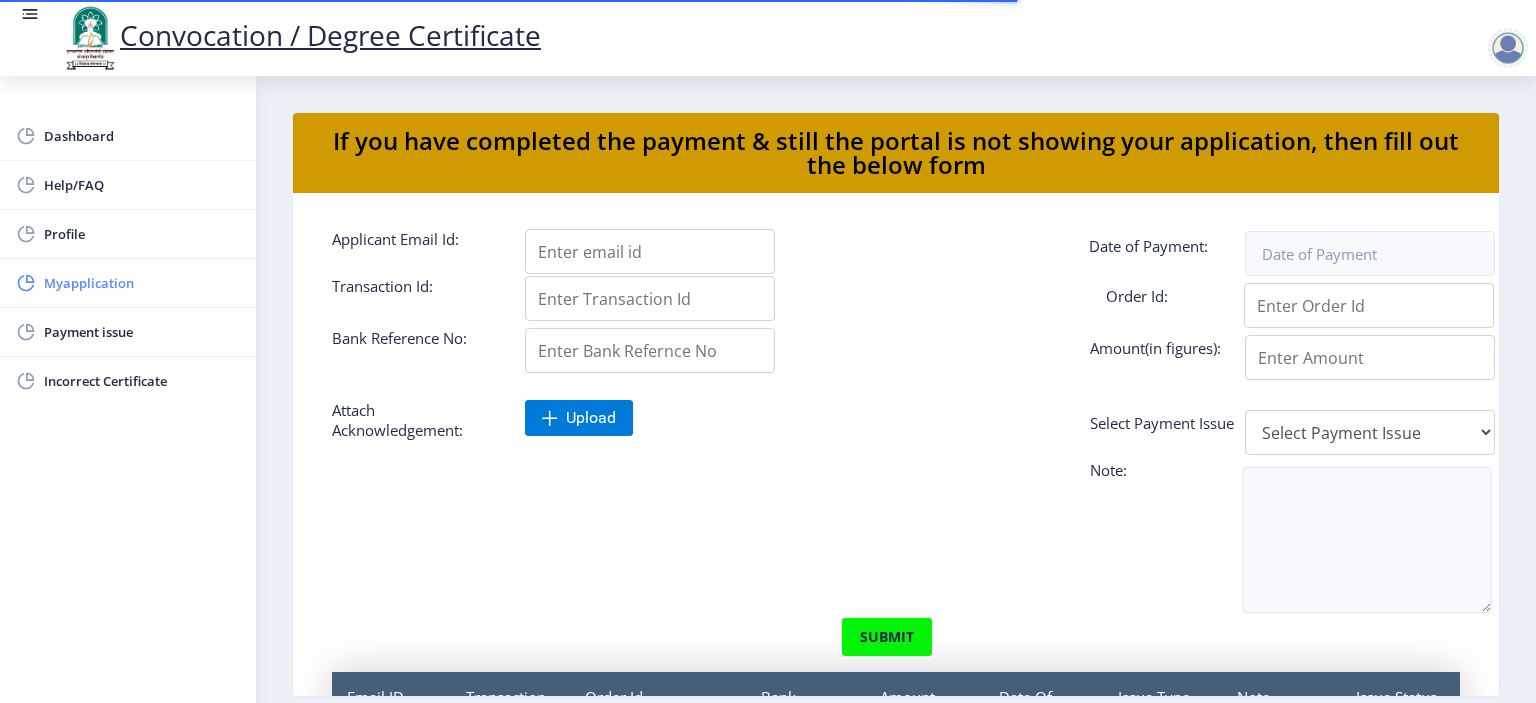 click on "Myapplication" 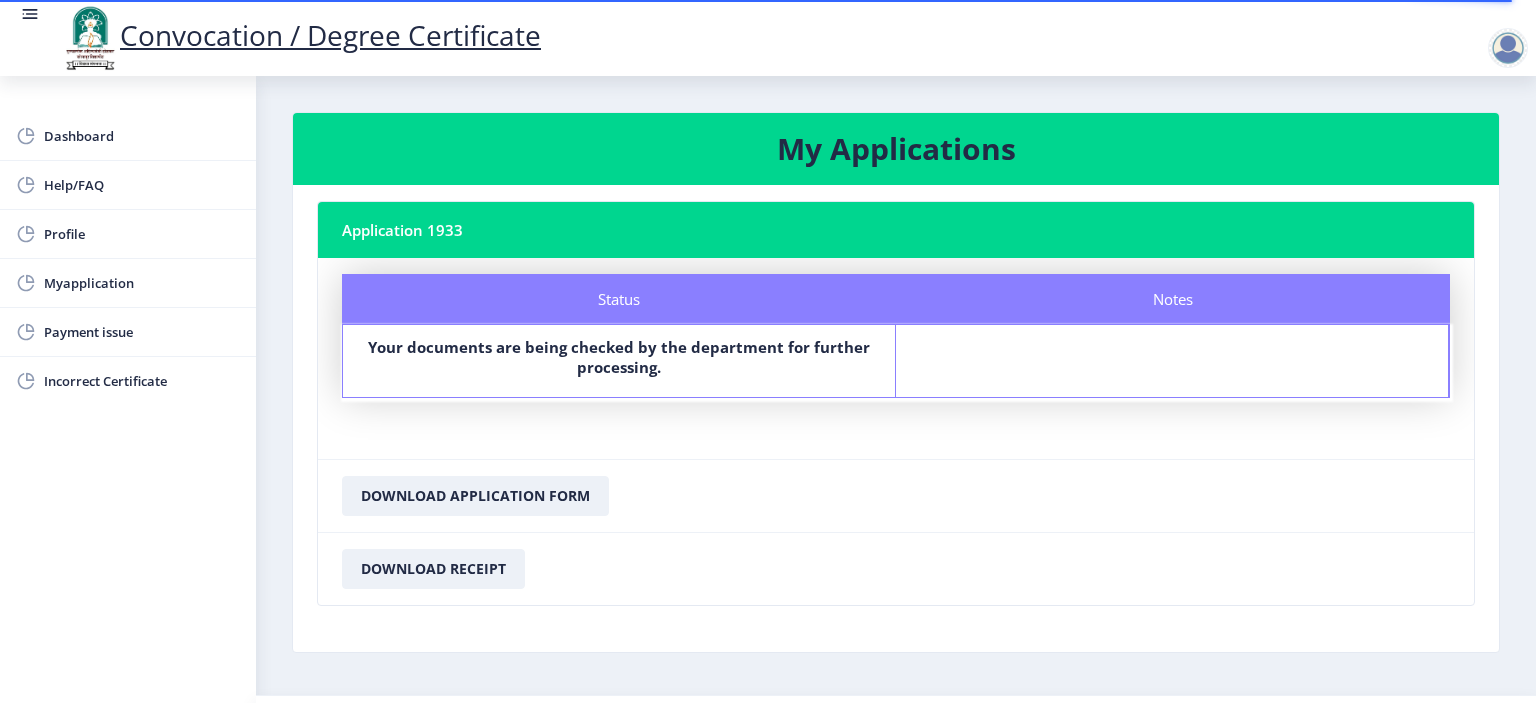 click 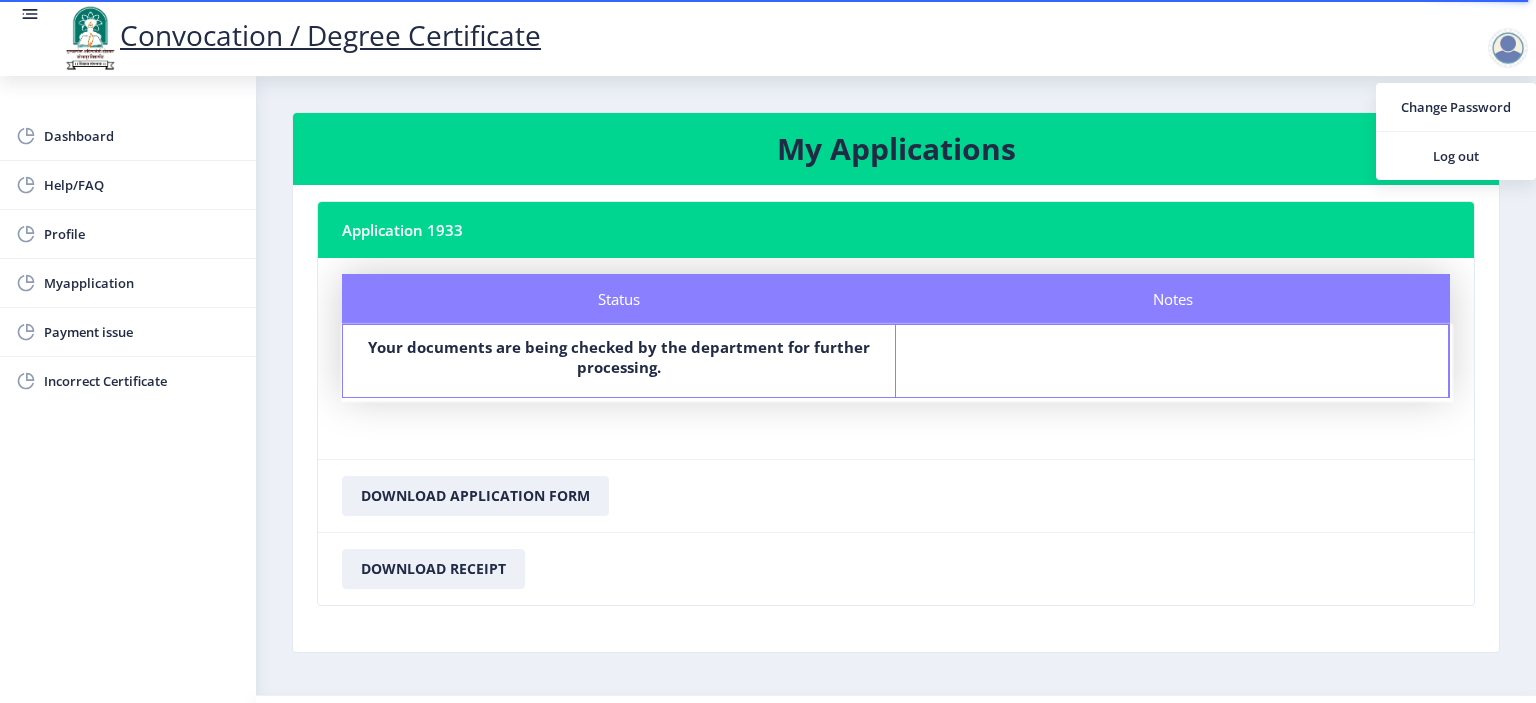 click on "Download Receipt" 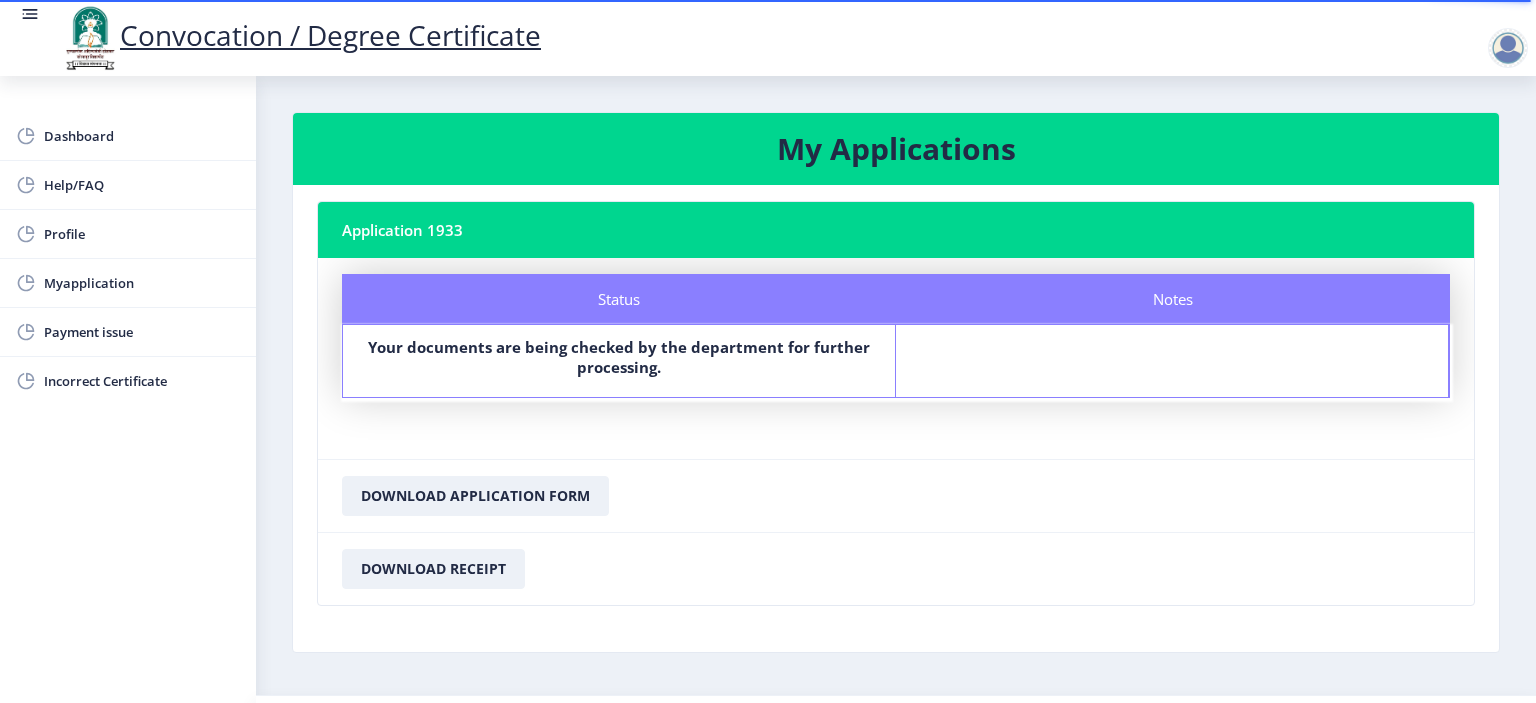 click on "Download Receipt" 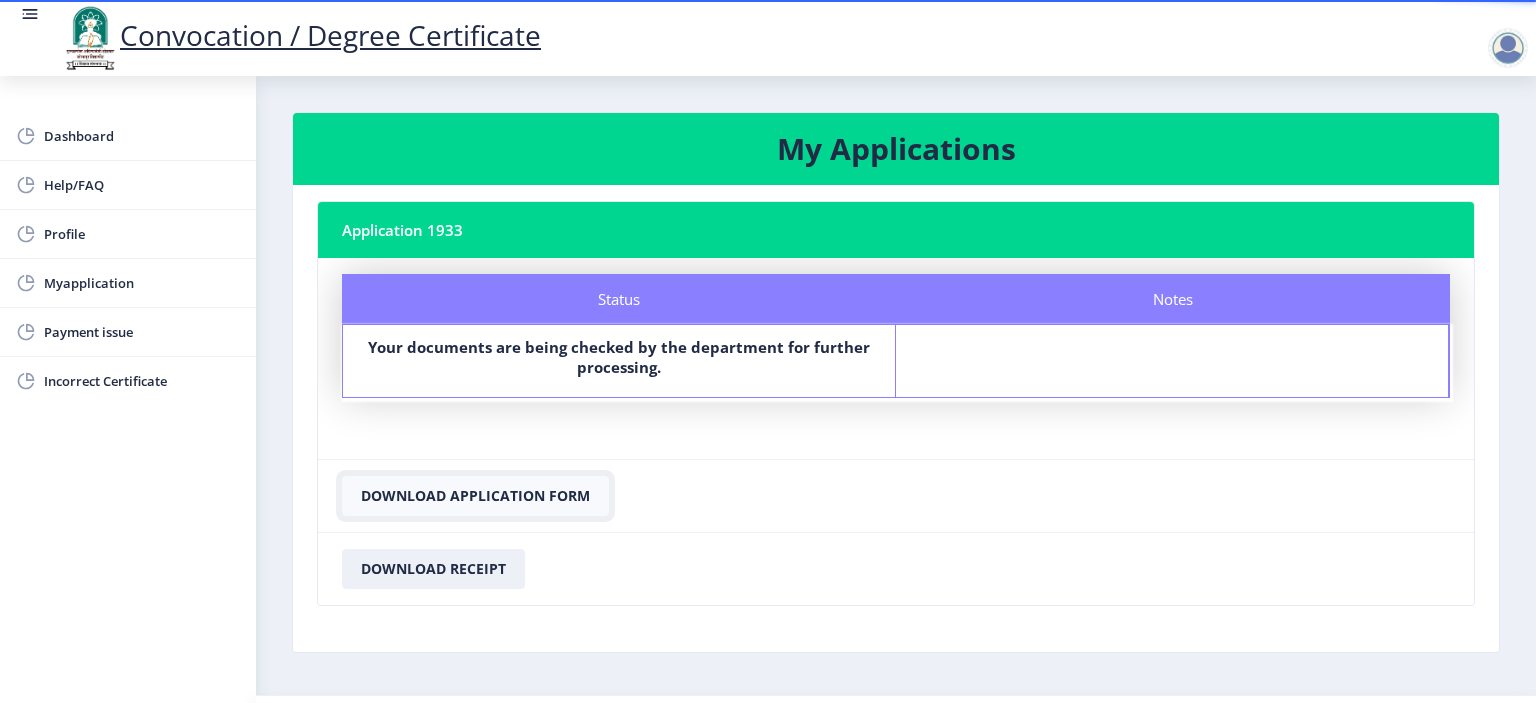 click on "Download Application Form" 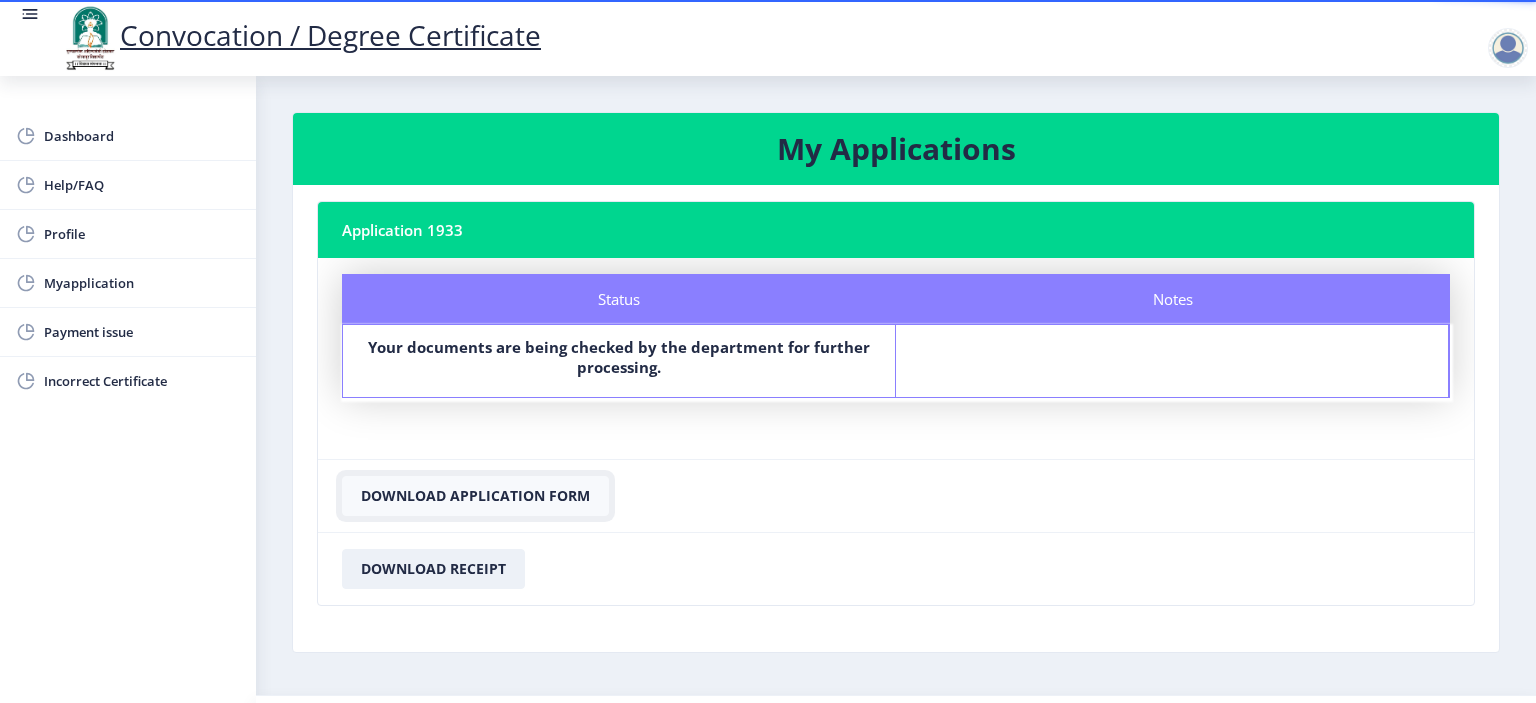 click on "Download Application Form" 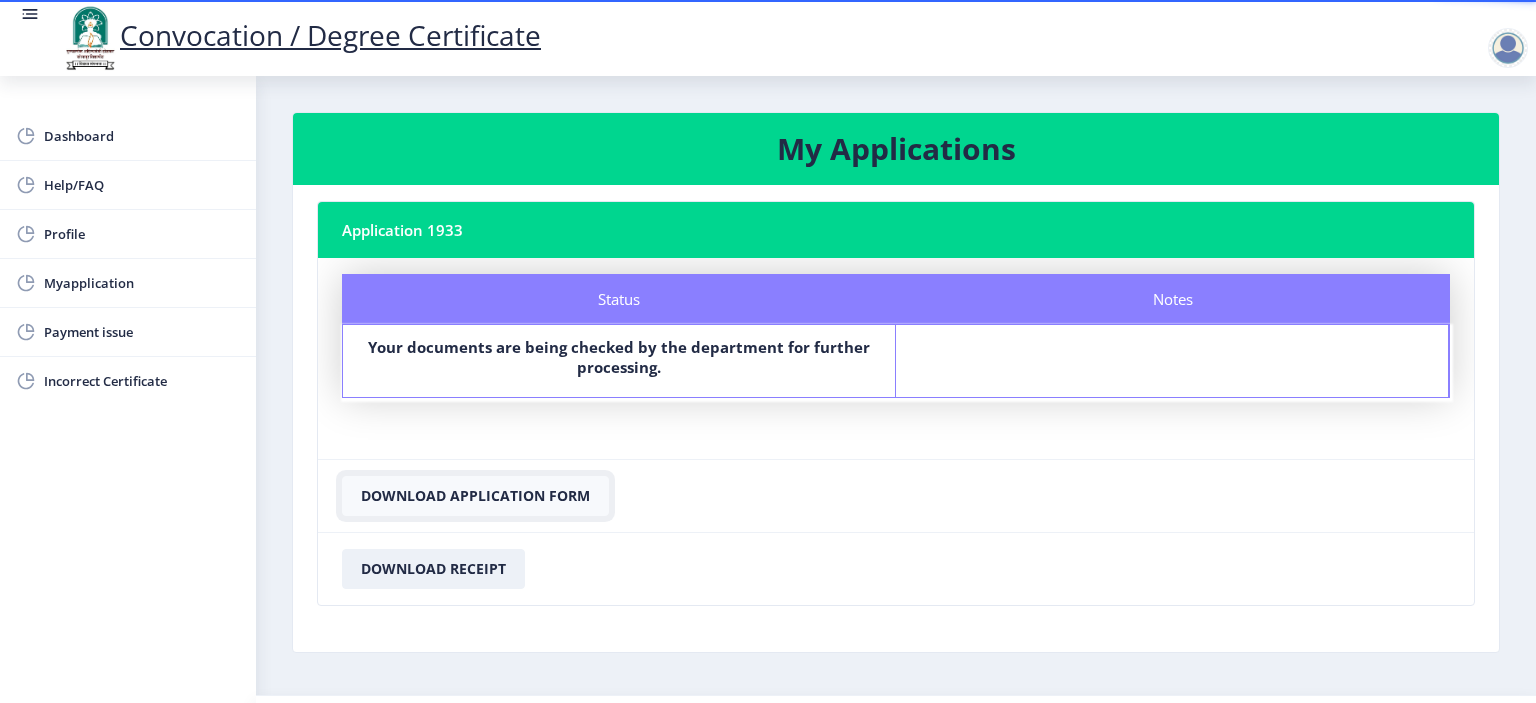 click on "Download Application Form" 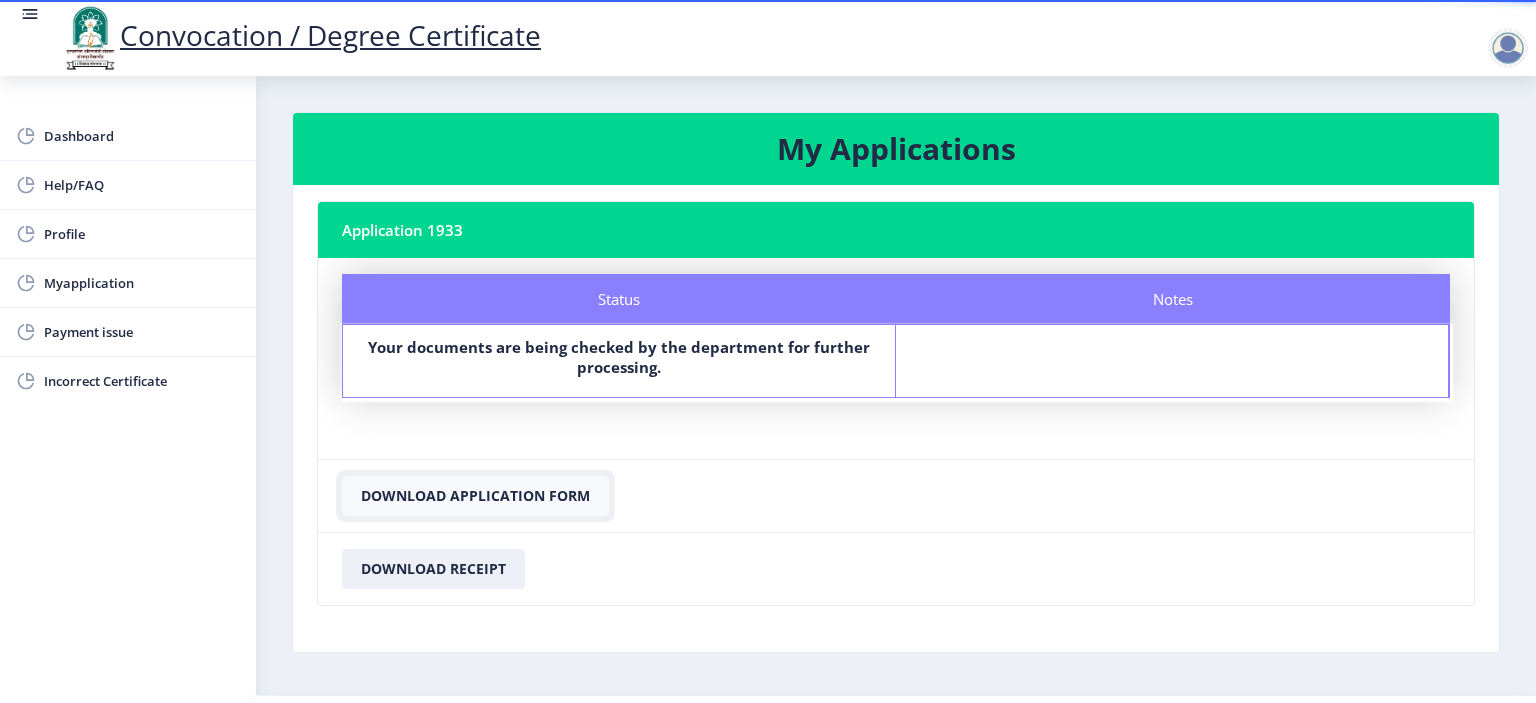 click on "Download Application Form" 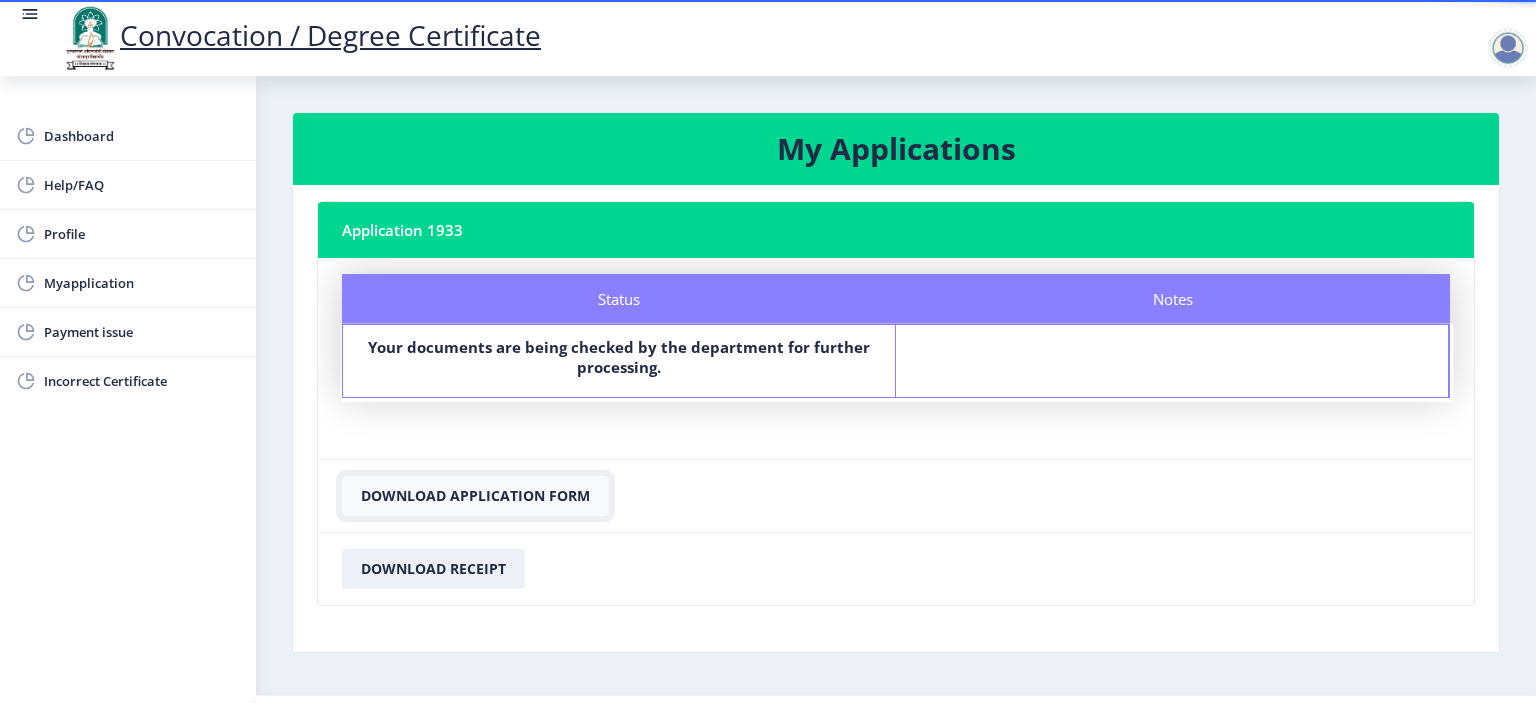 click on "Download Application Form" 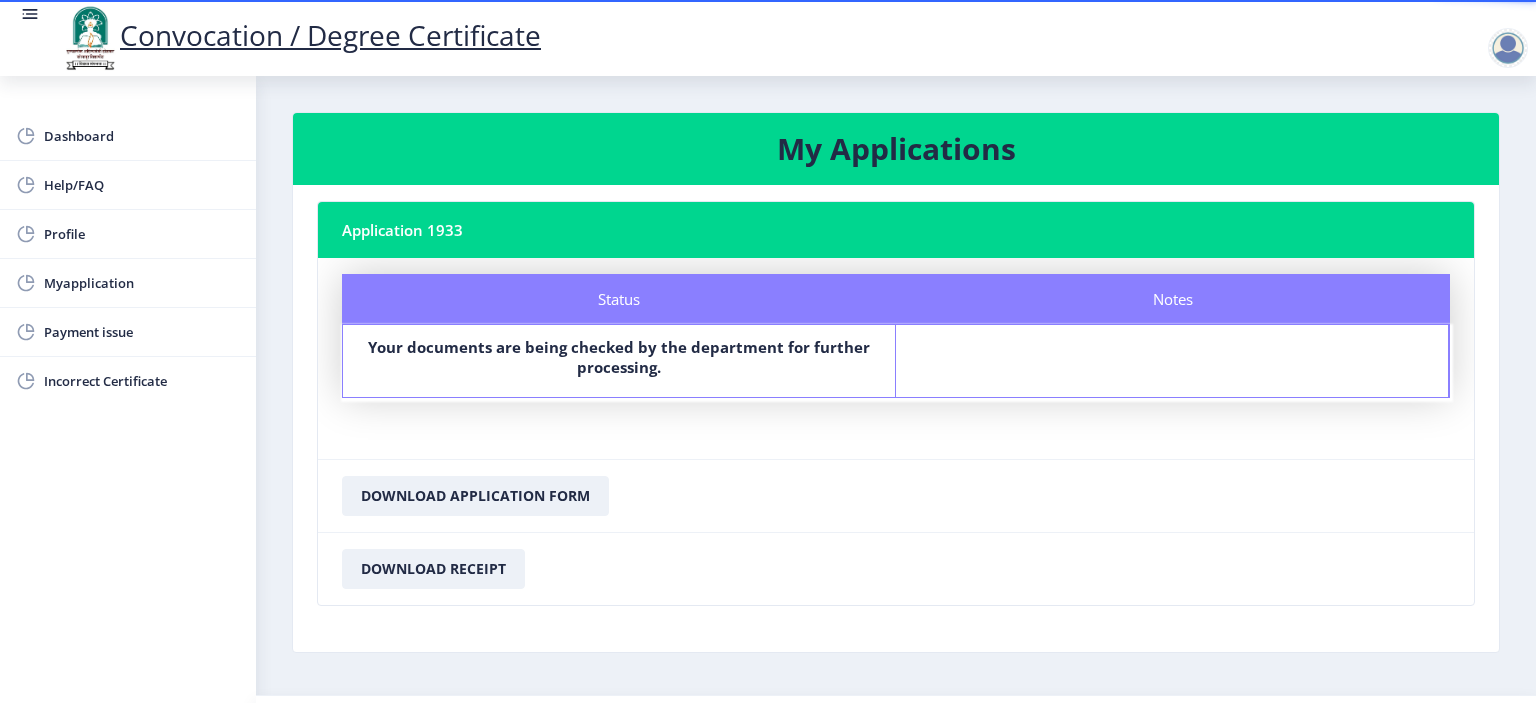 click on "Download Receipt" 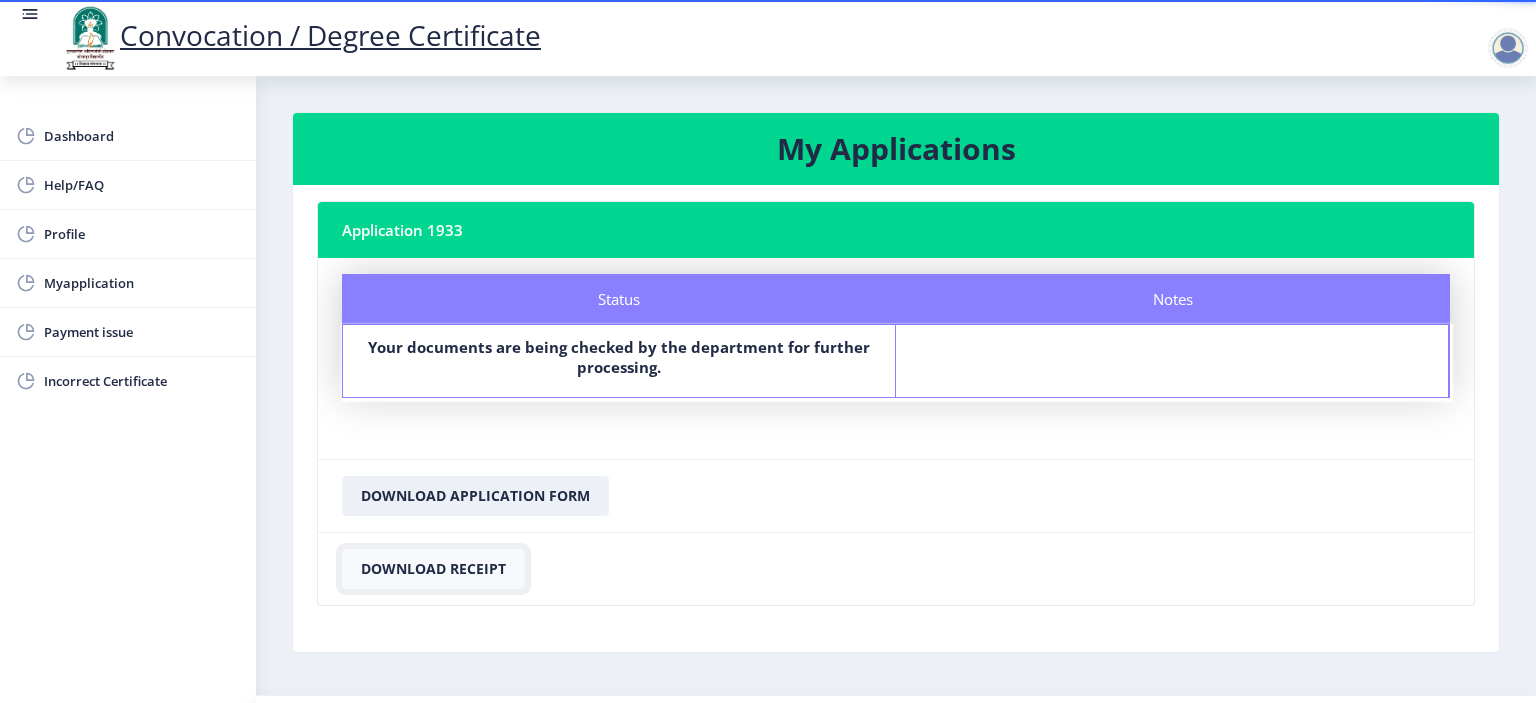click on "Download Receipt" 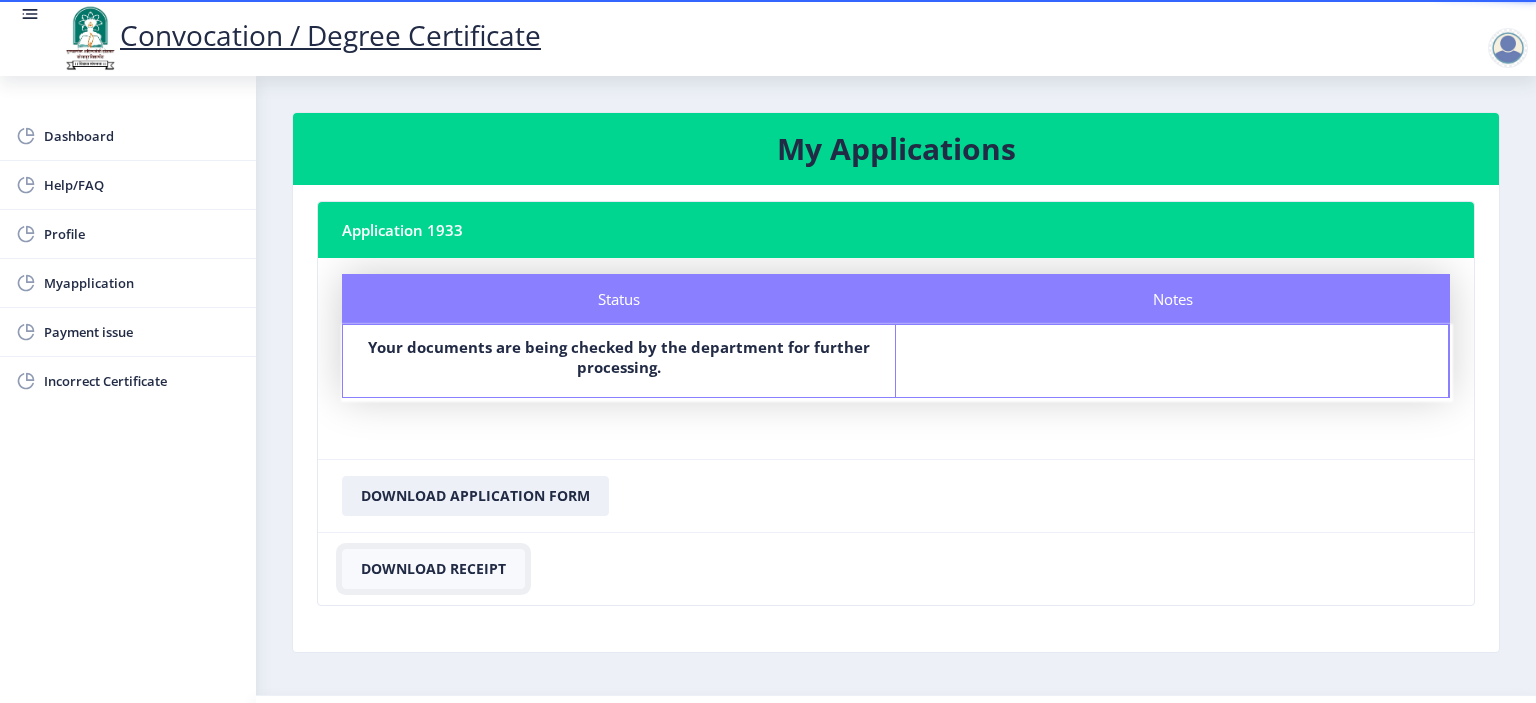 click on "Download Receipt" 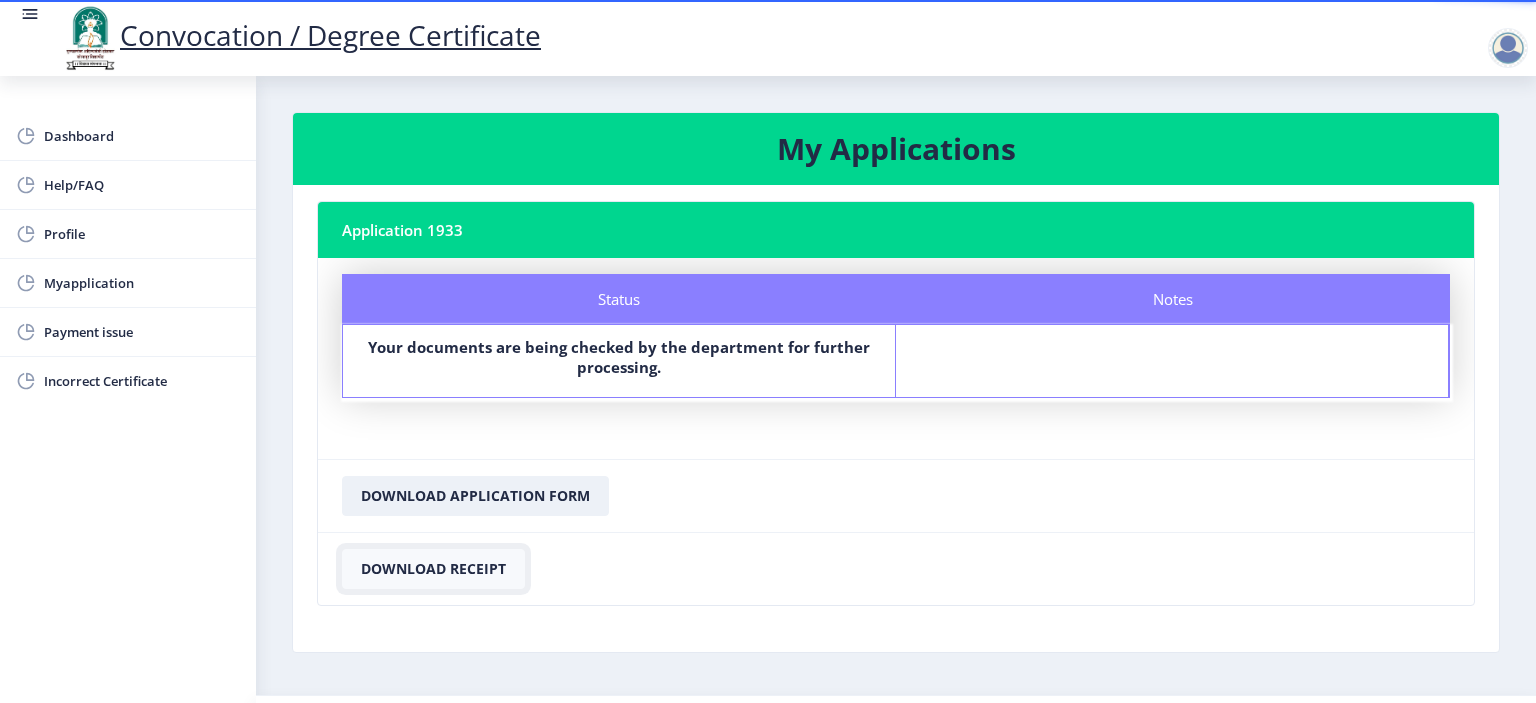 click on "Download Receipt" 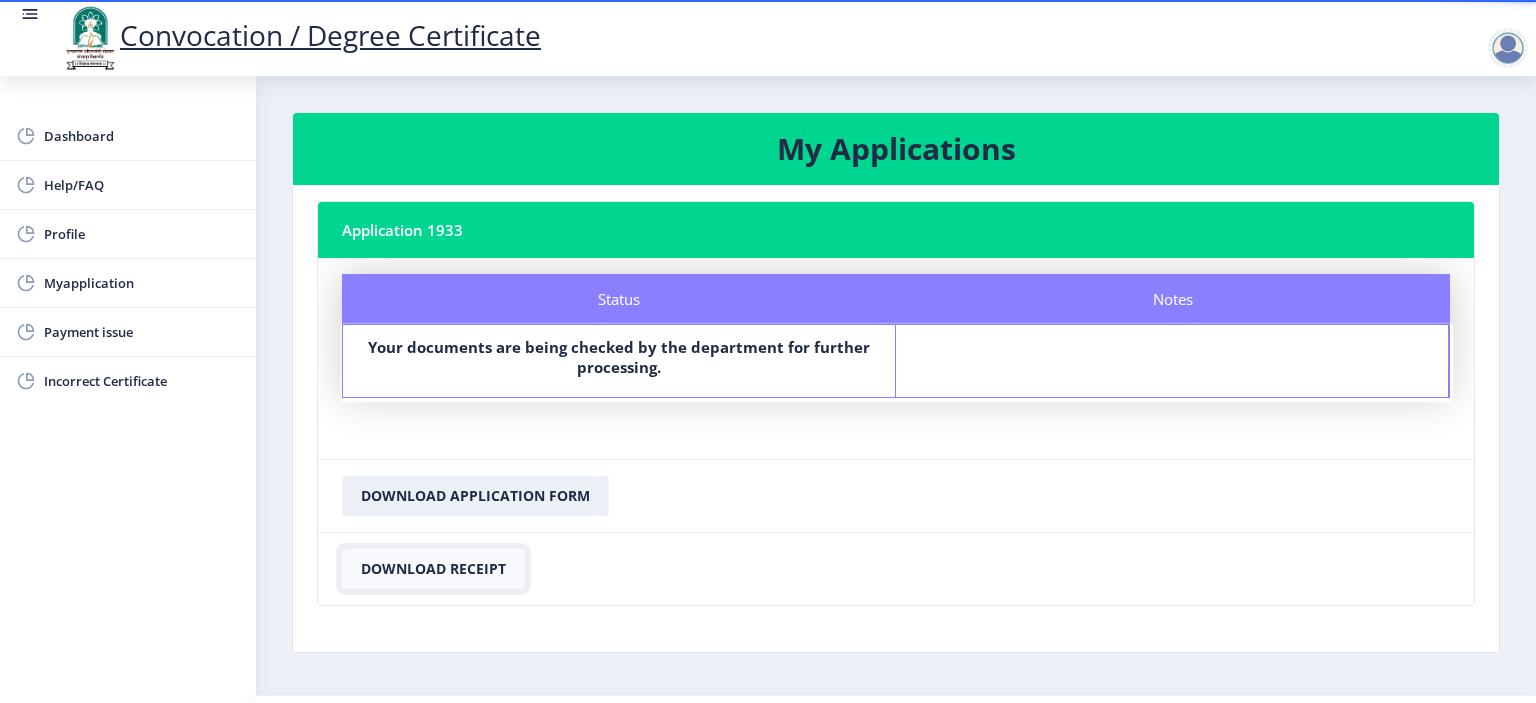 click on "Download Receipt" 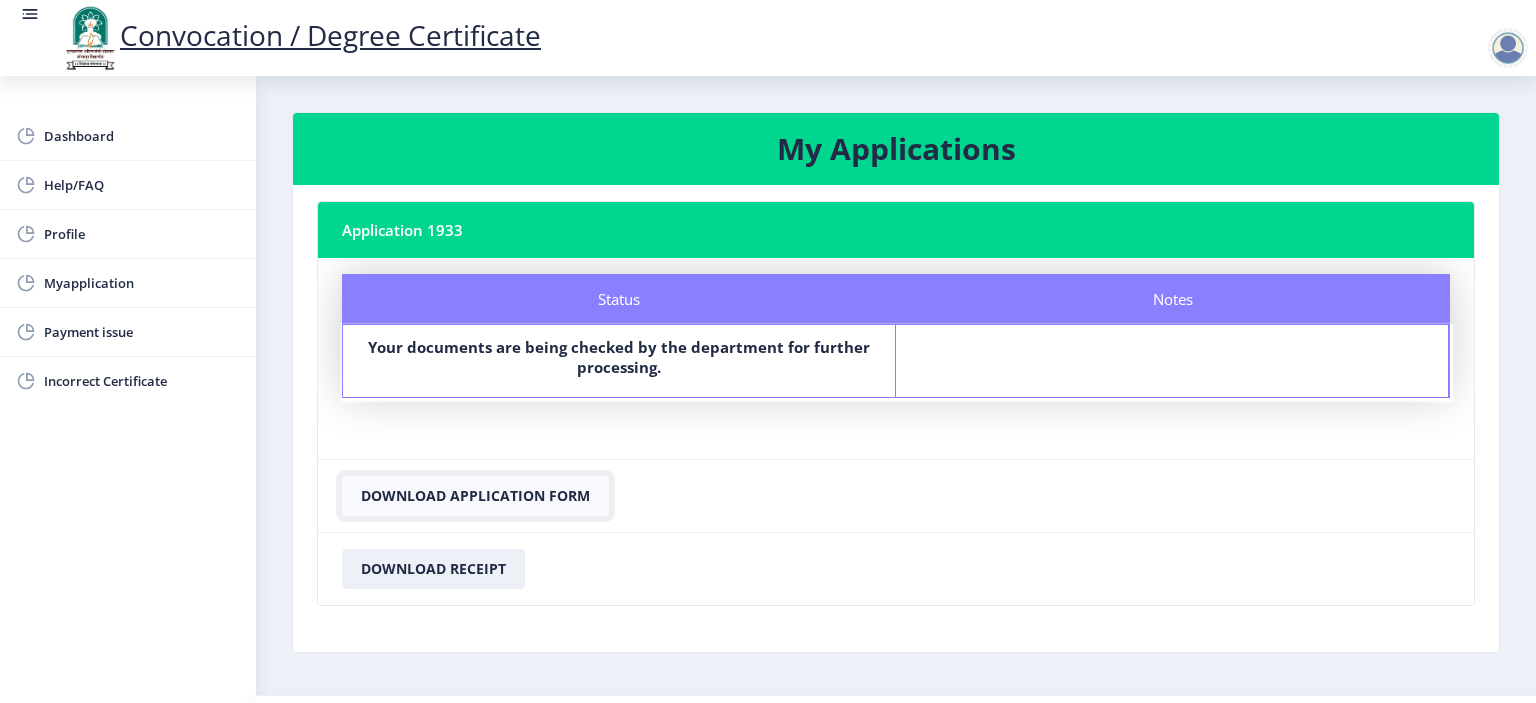 click on "Download Application Form" 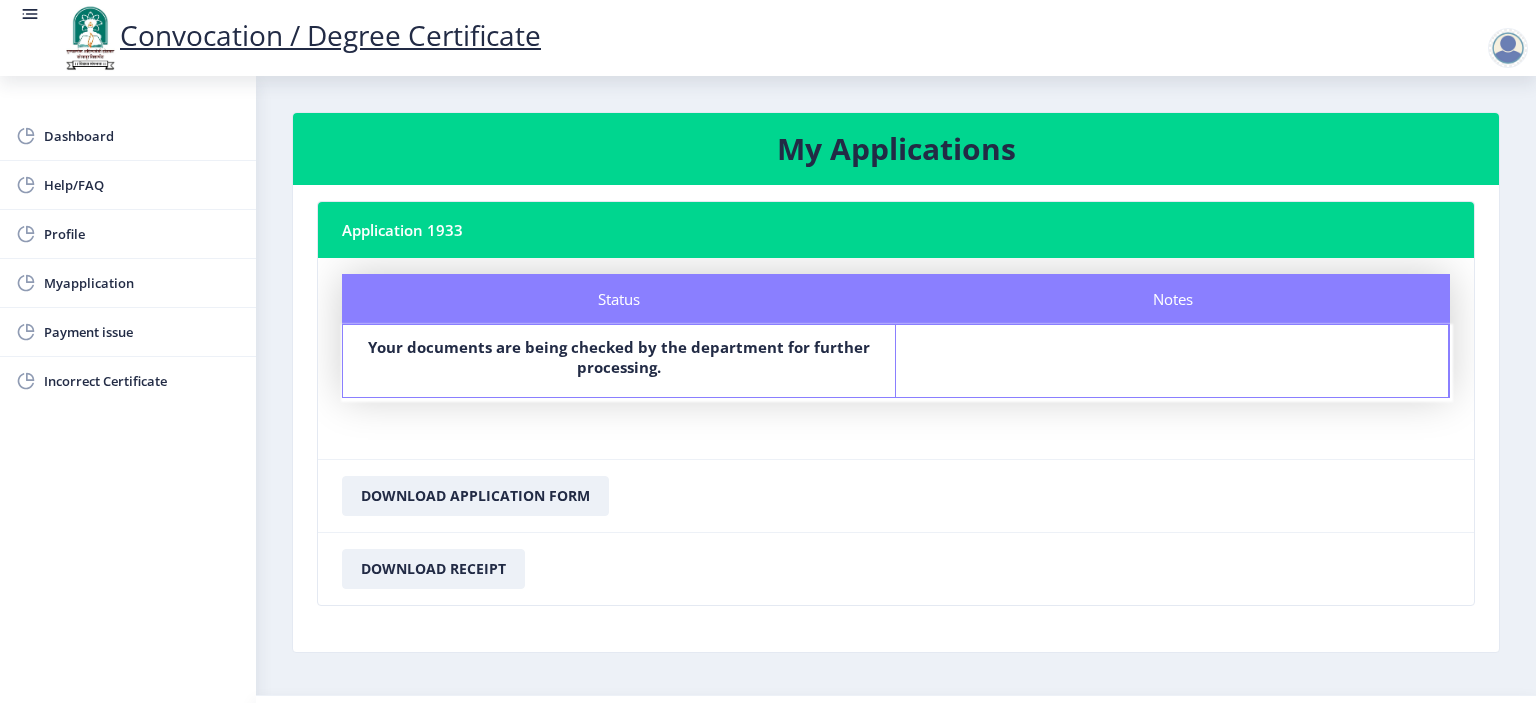 click 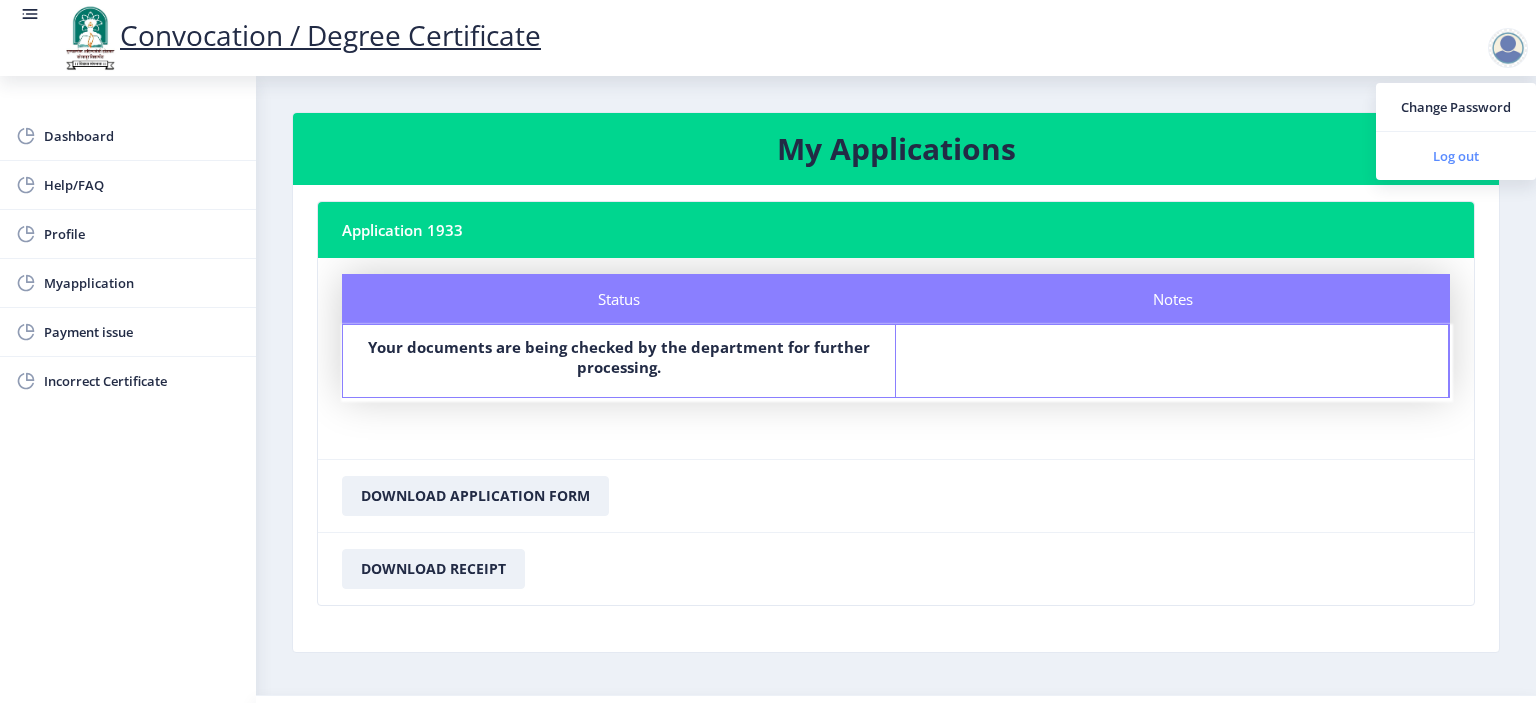 click on "Log out" at bounding box center [1456, 156] 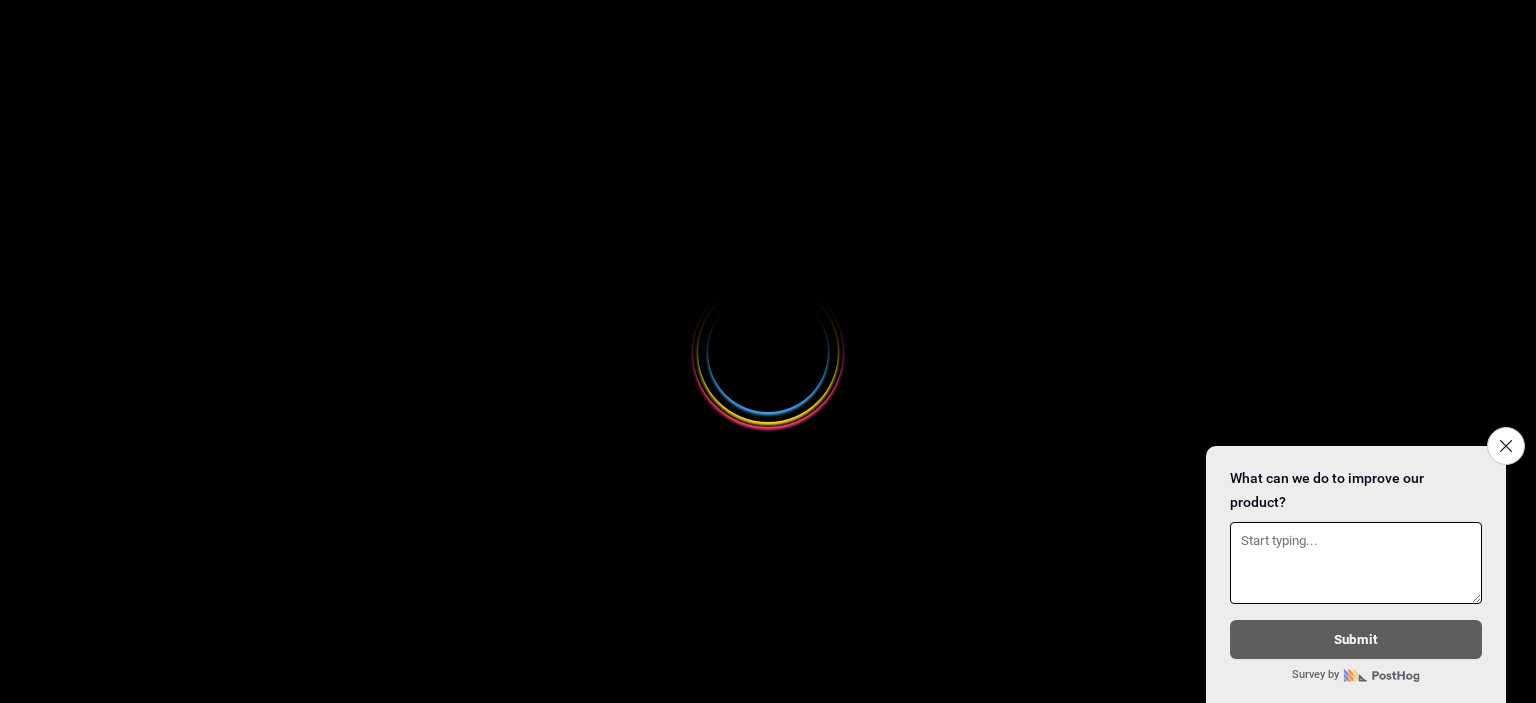 scroll, scrollTop: 0, scrollLeft: 0, axis: both 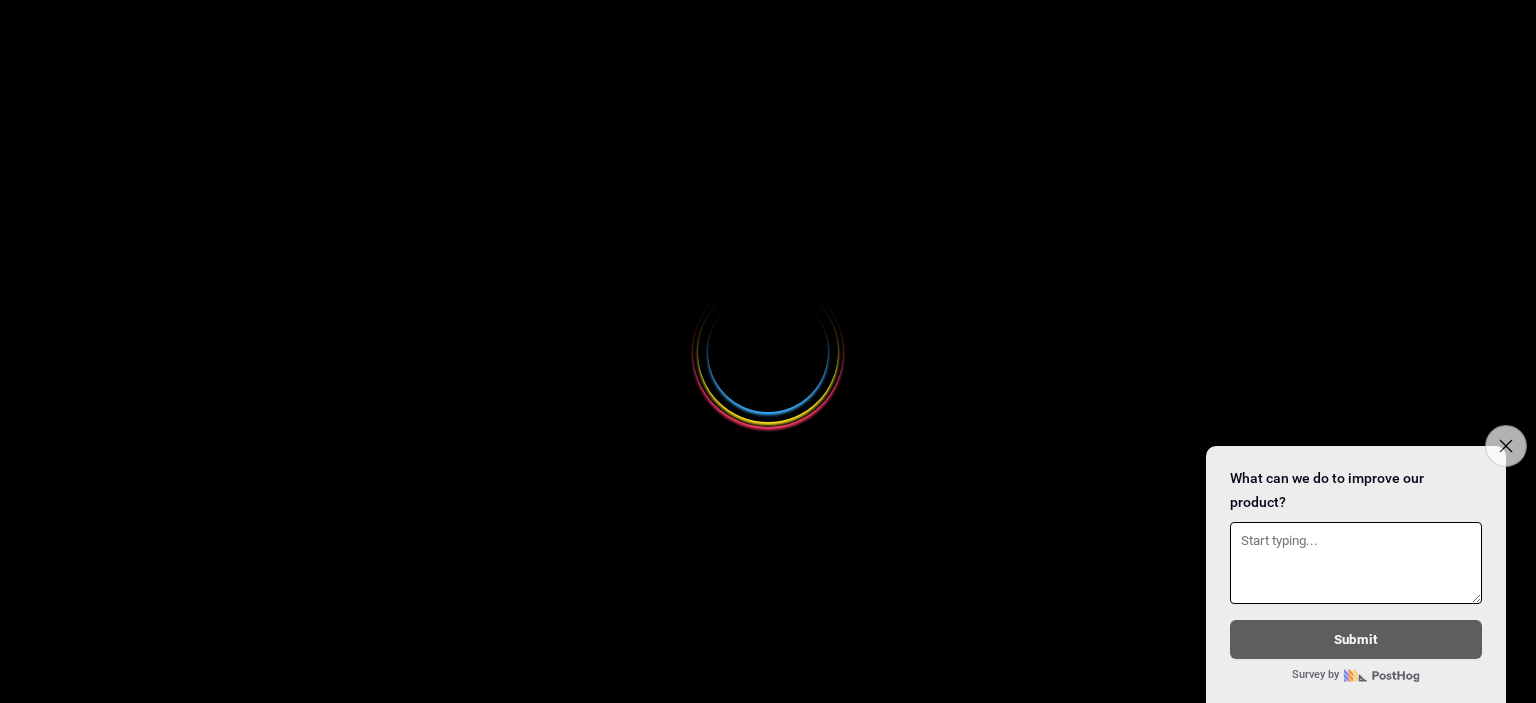 click on "Close survey" at bounding box center (1506, 446) 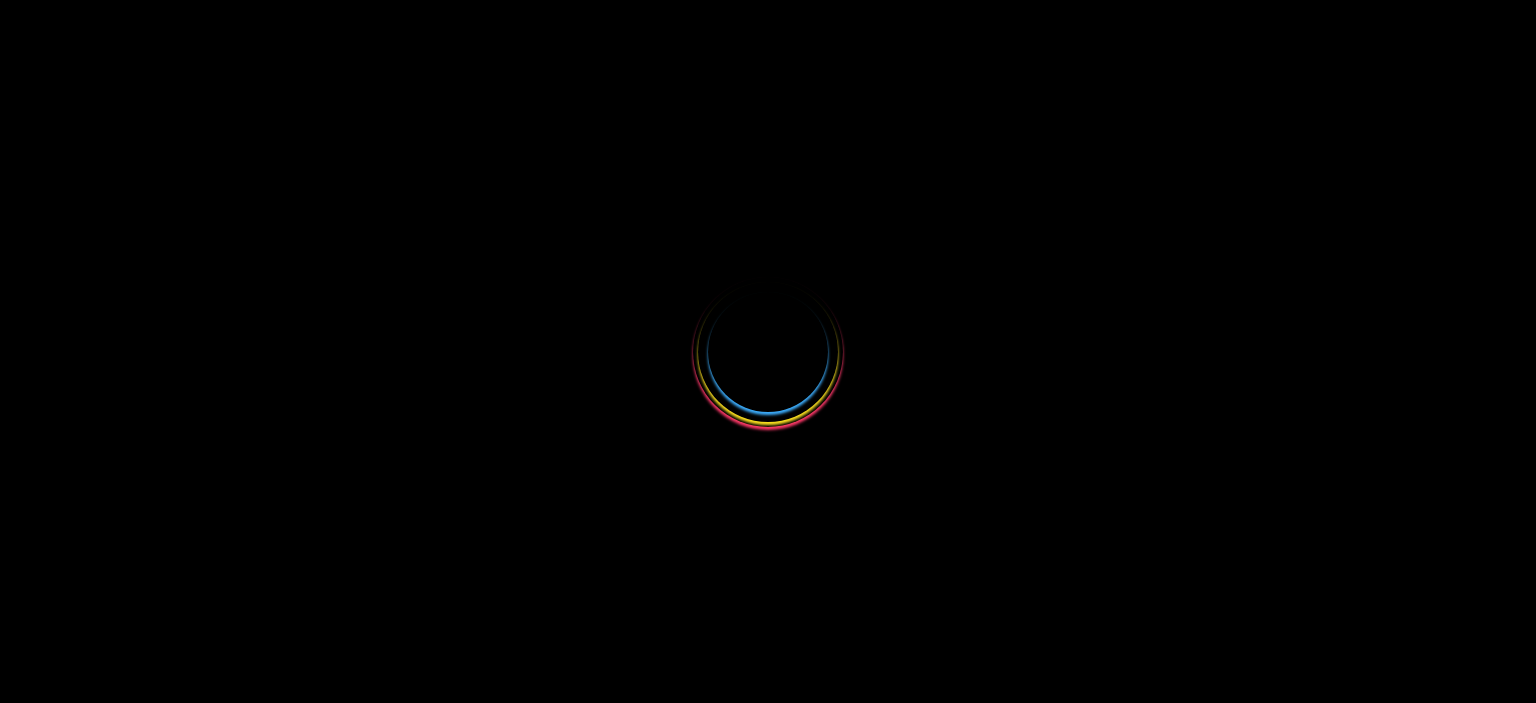 select 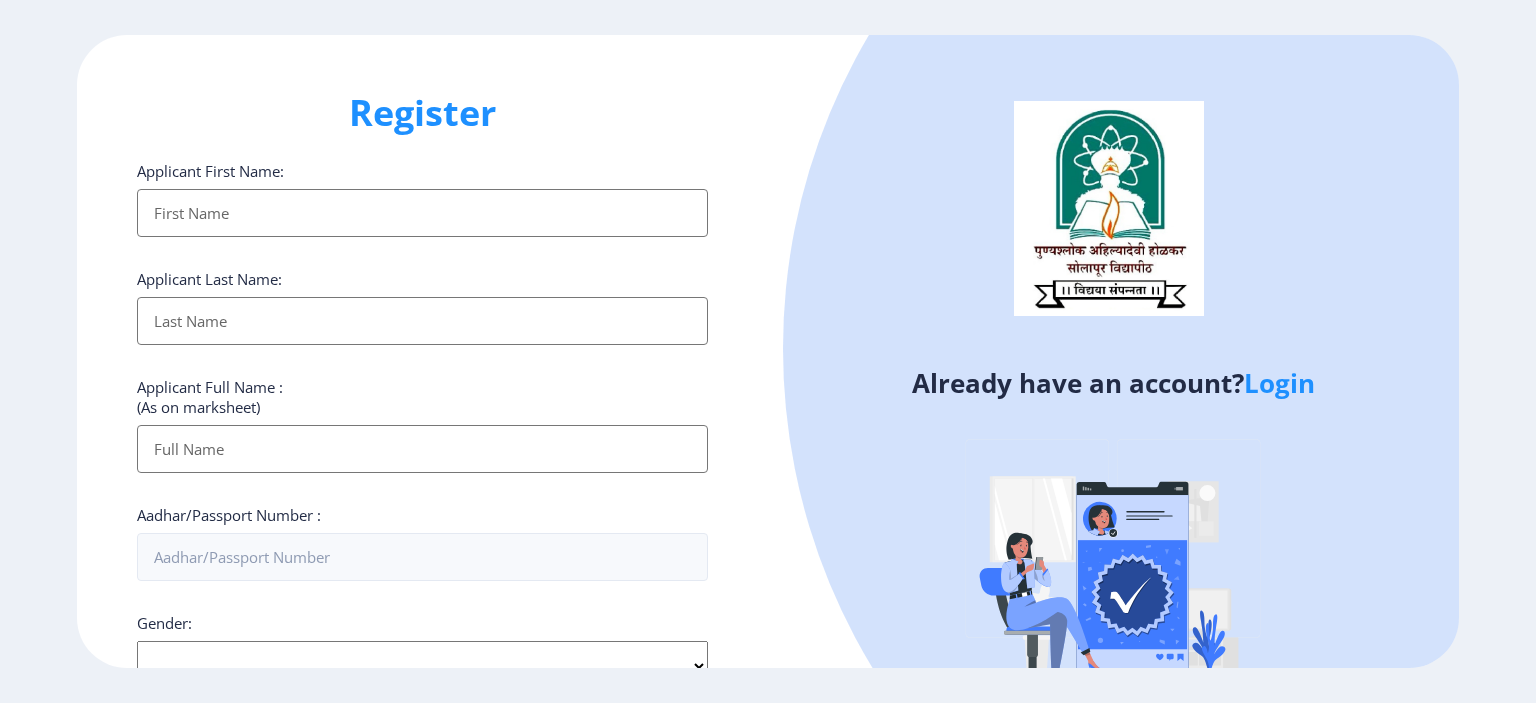 click on "Applicant First Name:" at bounding box center (422, 213) 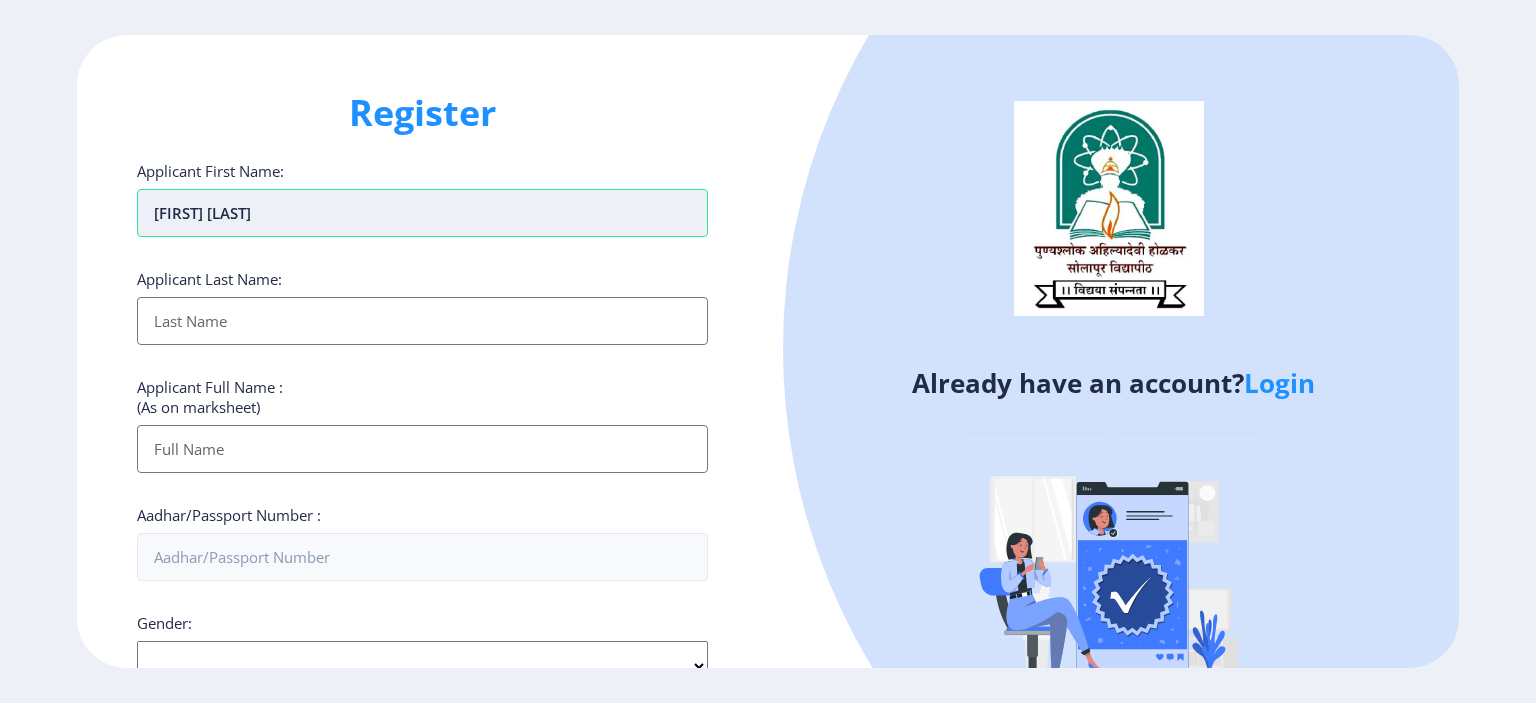 type on "[FIRST] [LAST]" 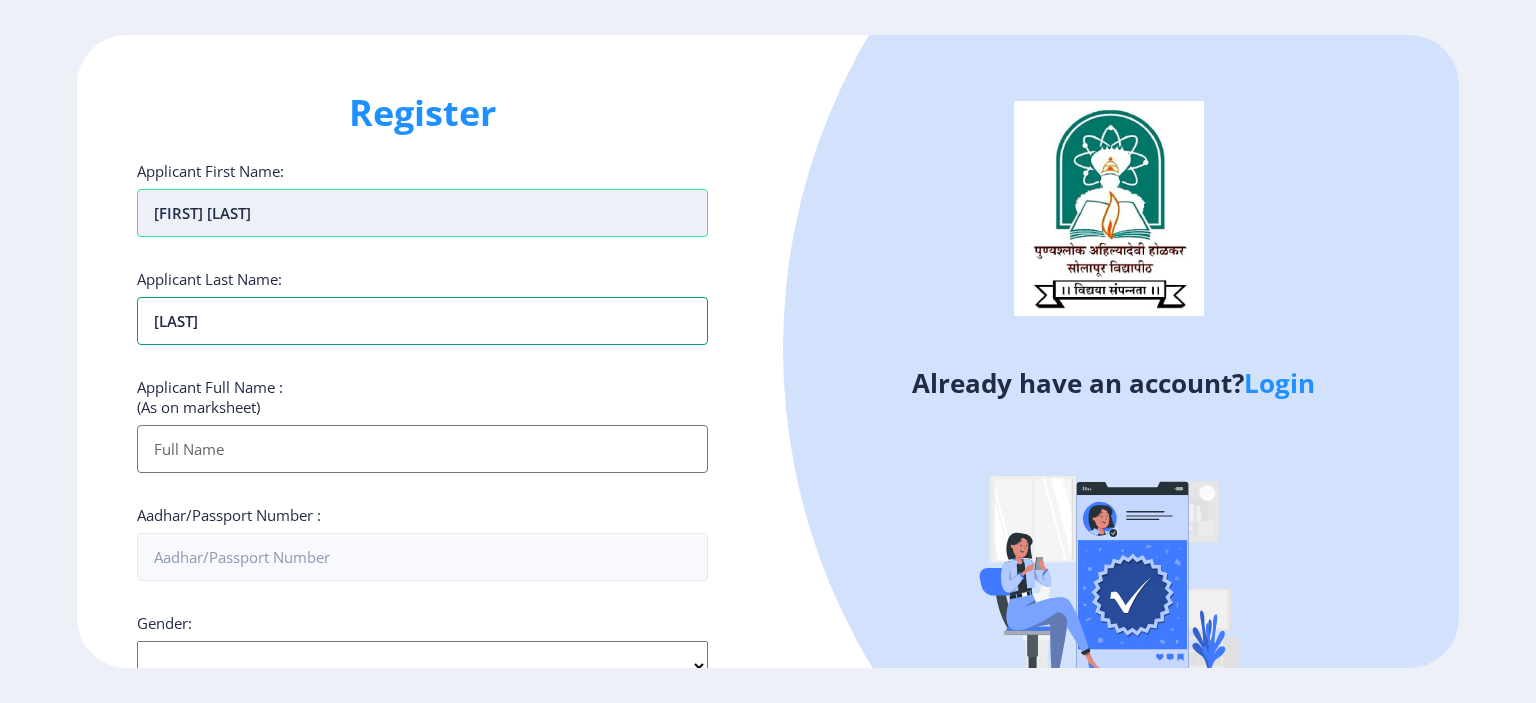 type on "[LAST]" 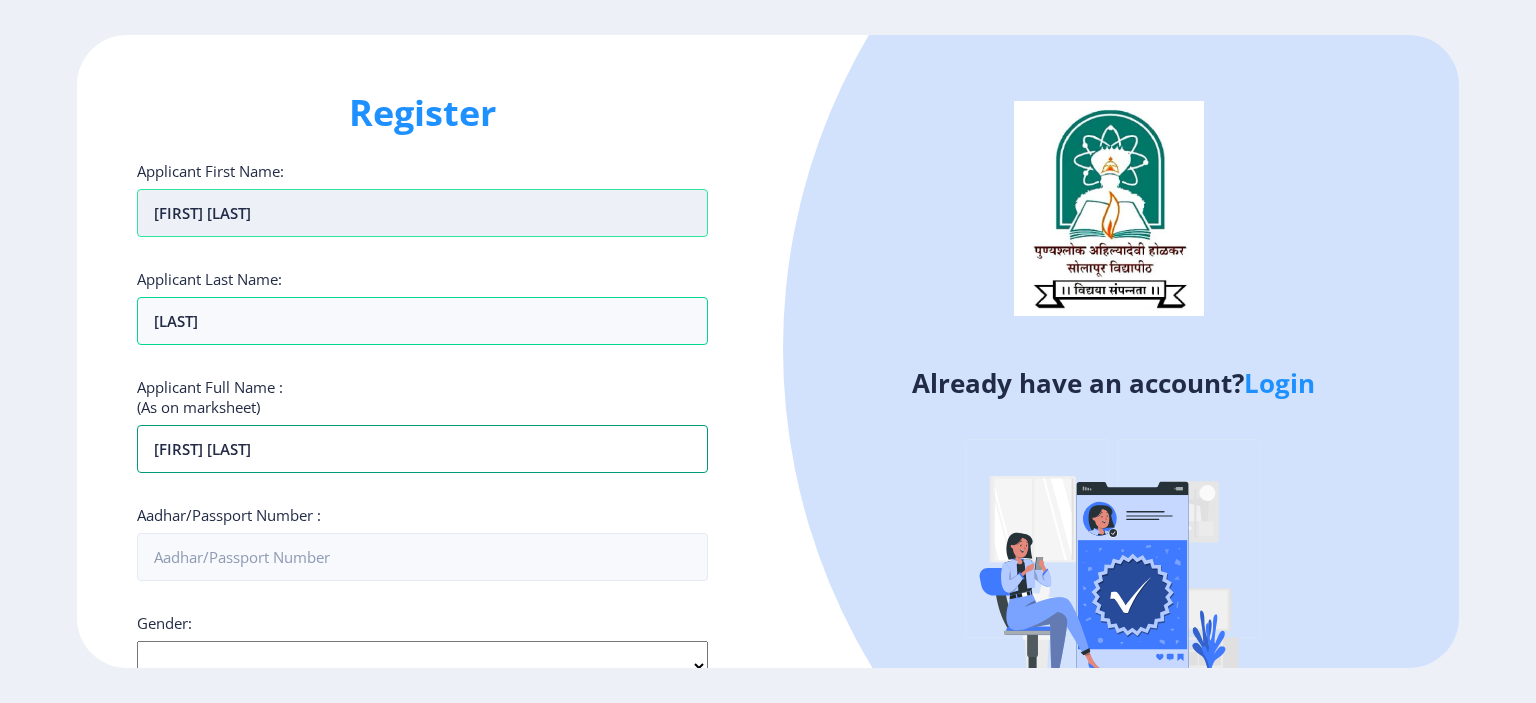 type on "[FIRST] [LAST]" 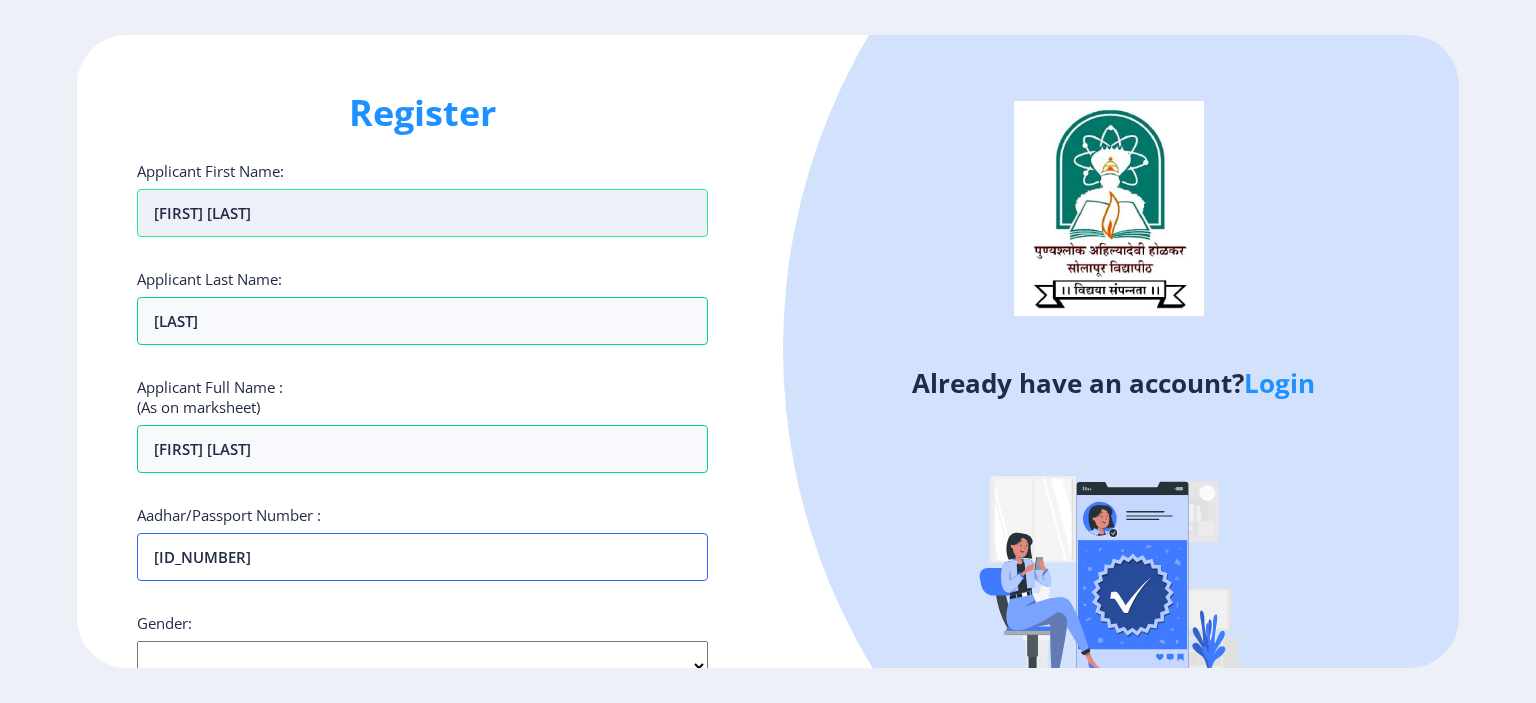 type on "[ID_NUMBER]" 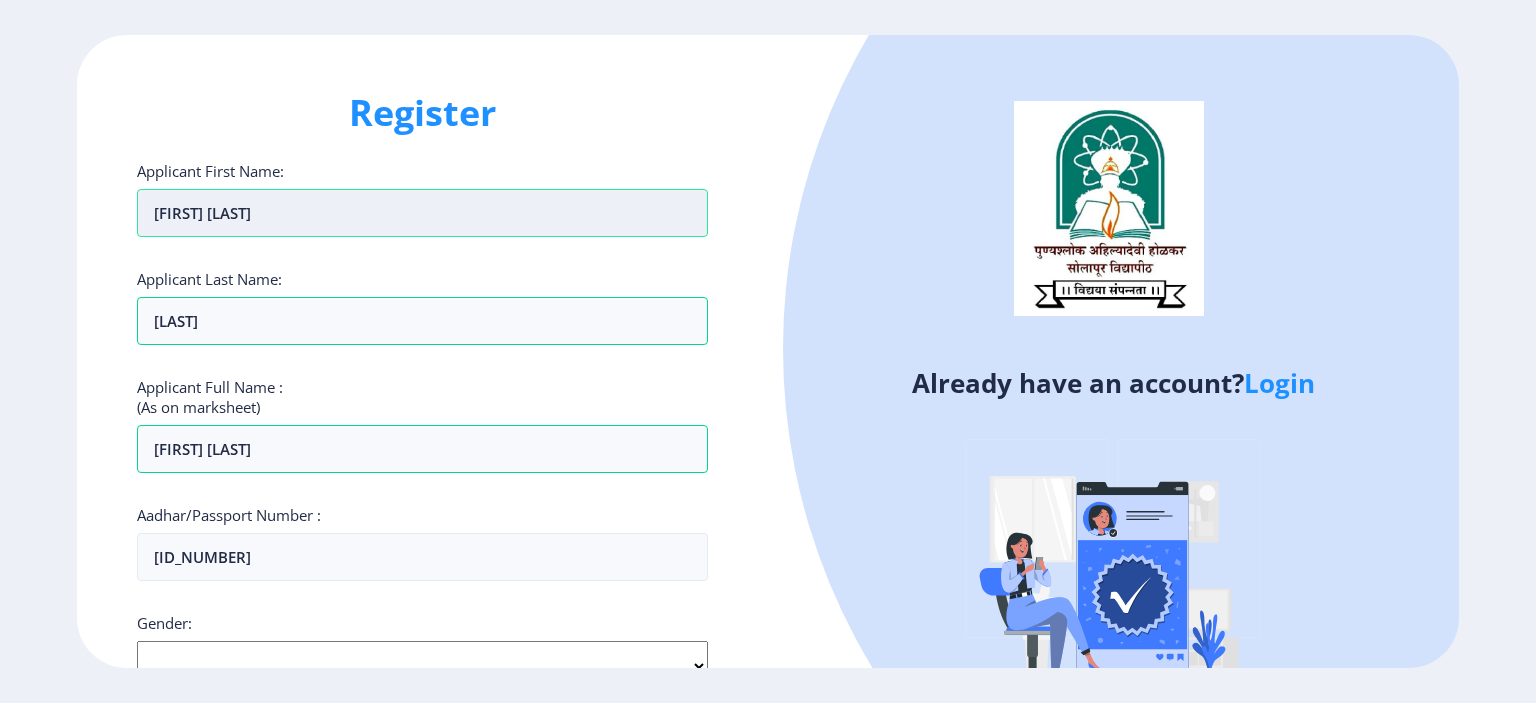 scroll, scrollTop: 21, scrollLeft: 0, axis: vertical 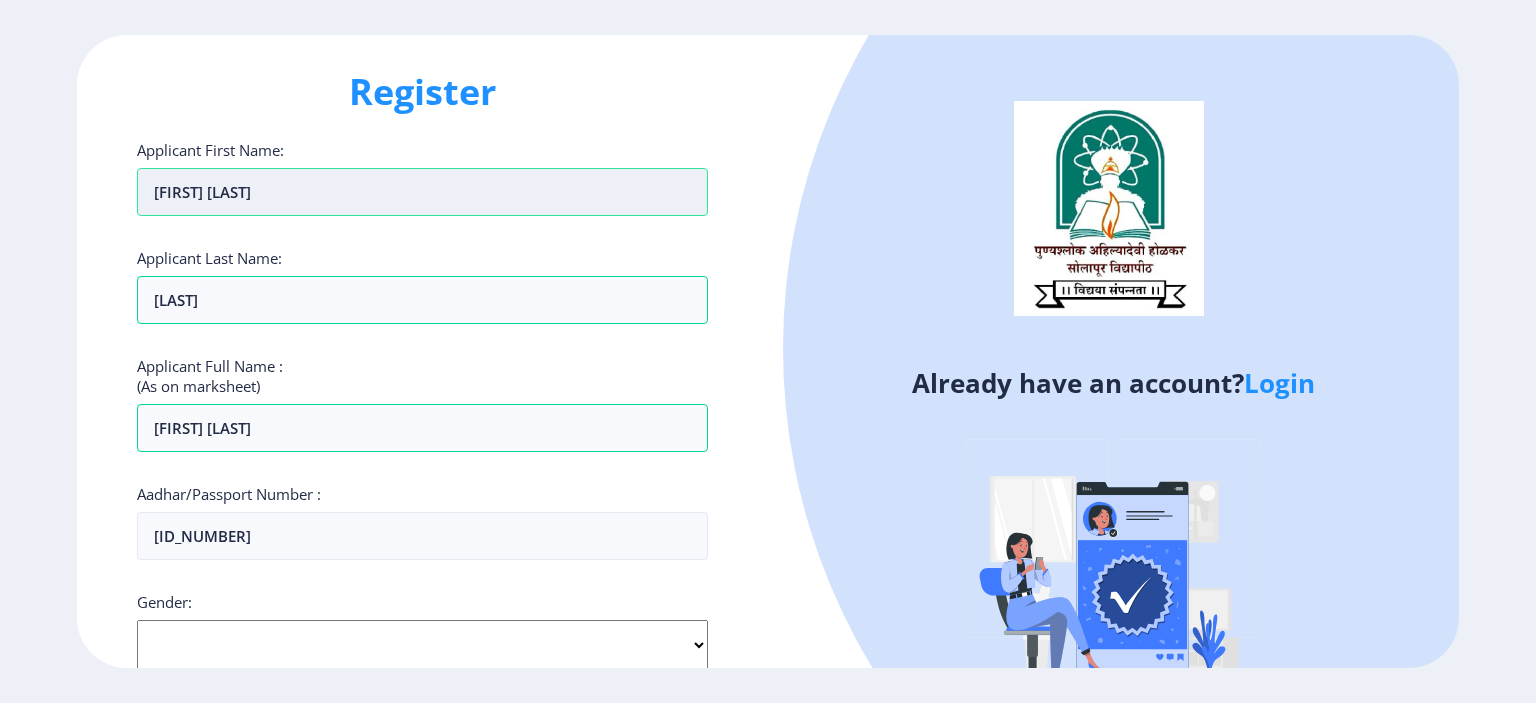 select on "Male" 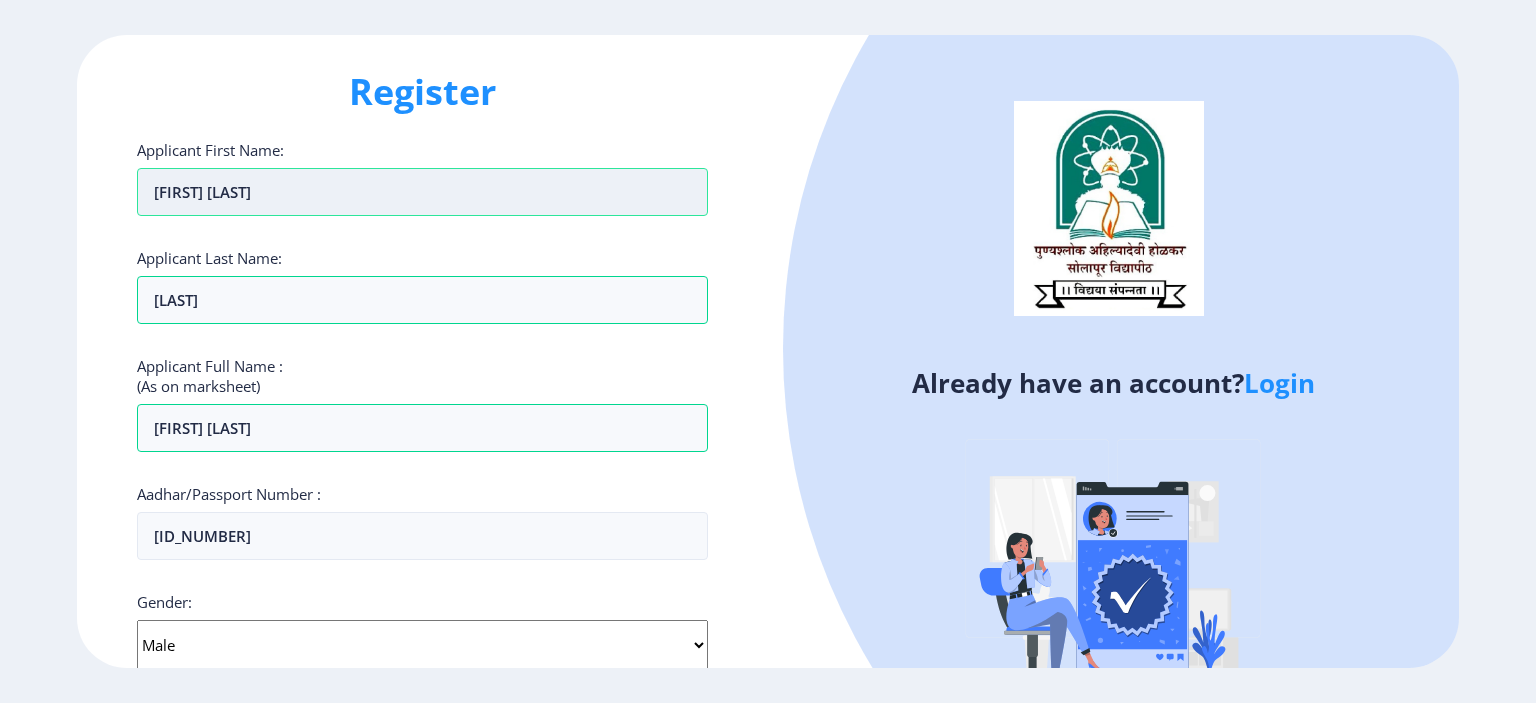 scroll, scrollTop: 443, scrollLeft: 0, axis: vertical 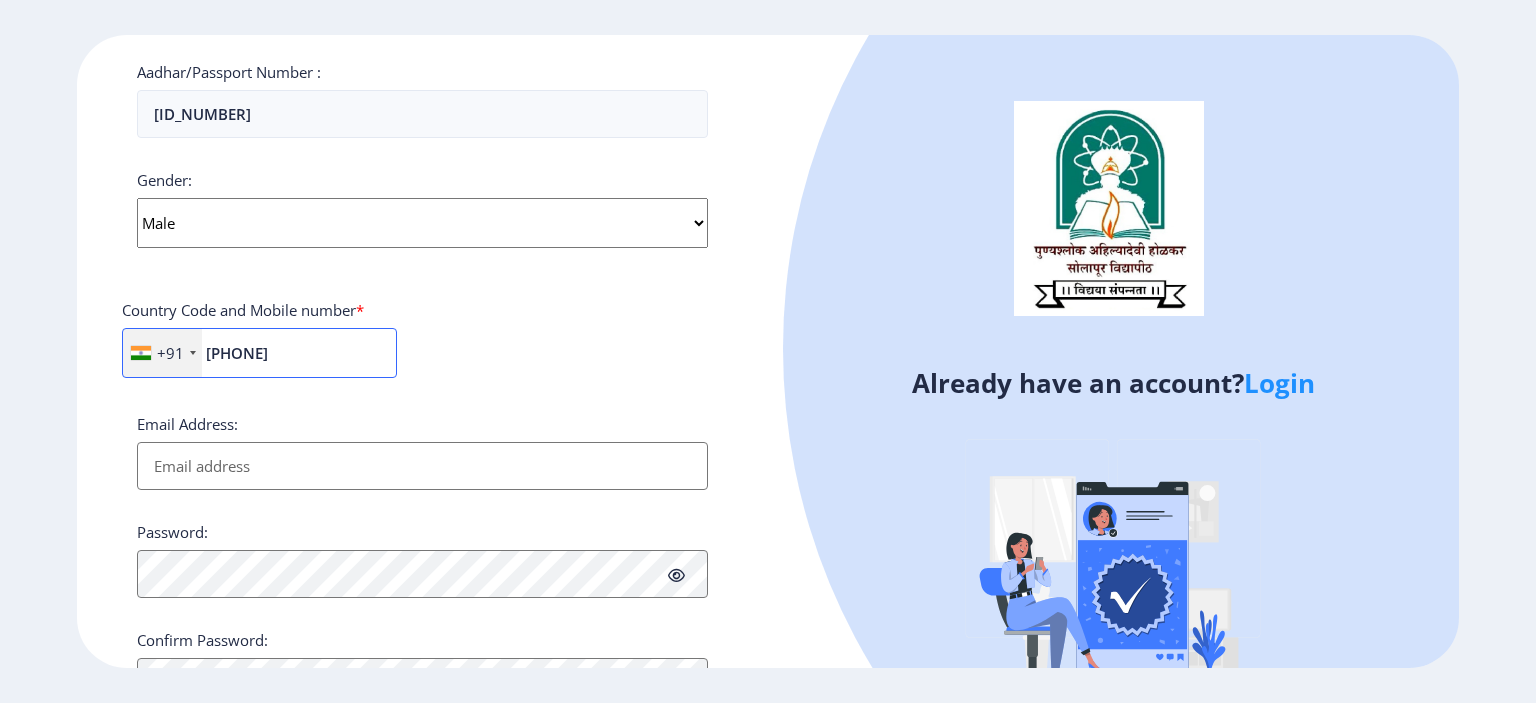 type on "[PHONE]" 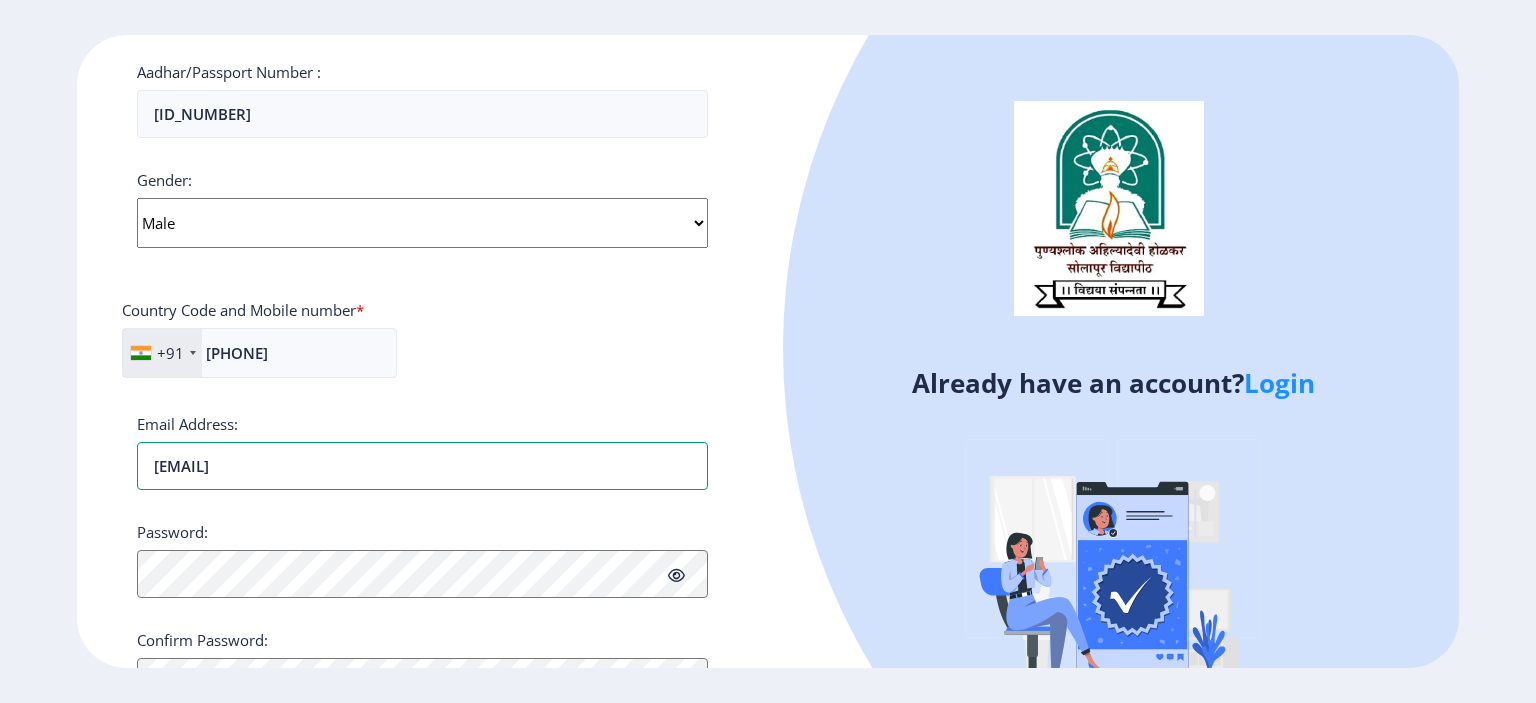 type on "[EMAIL]" 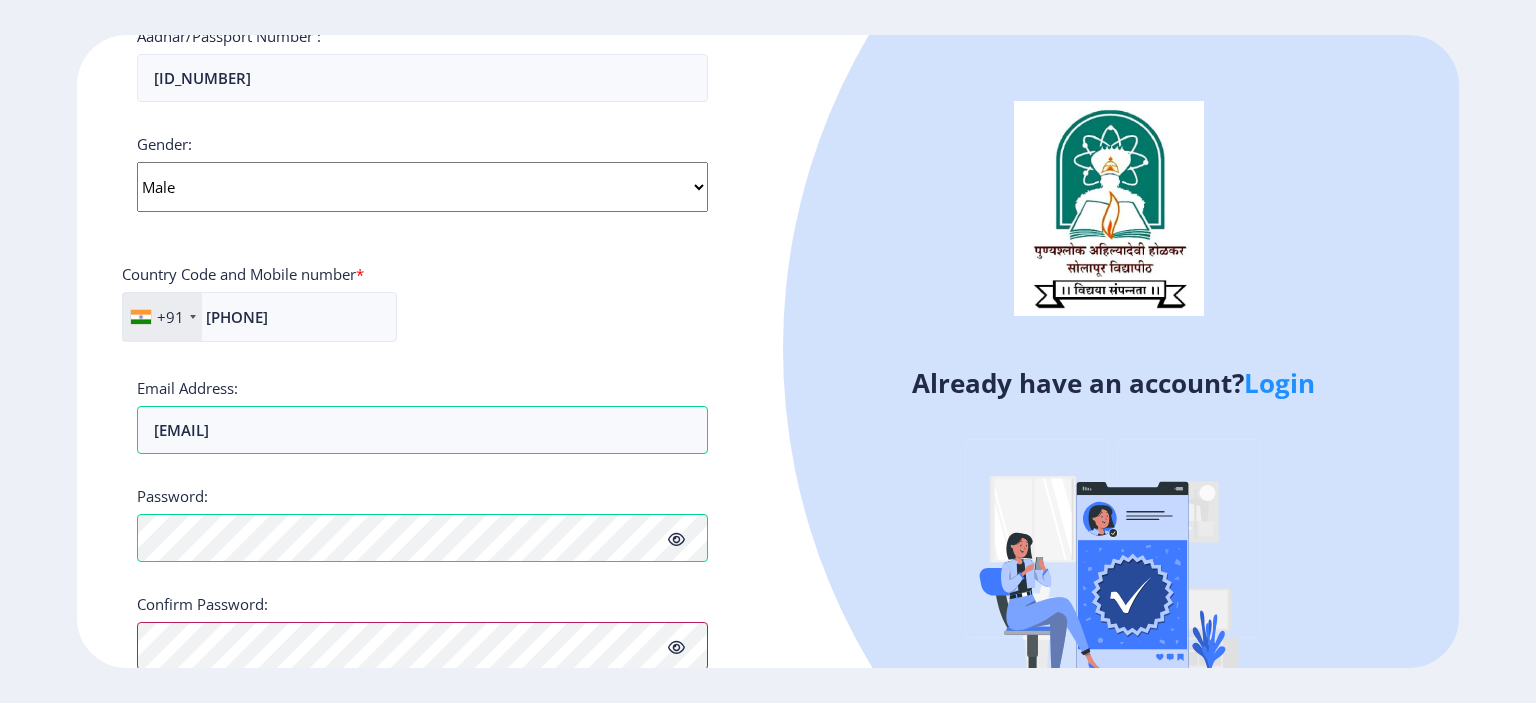 scroll, scrollTop: 564, scrollLeft: 0, axis: vertical 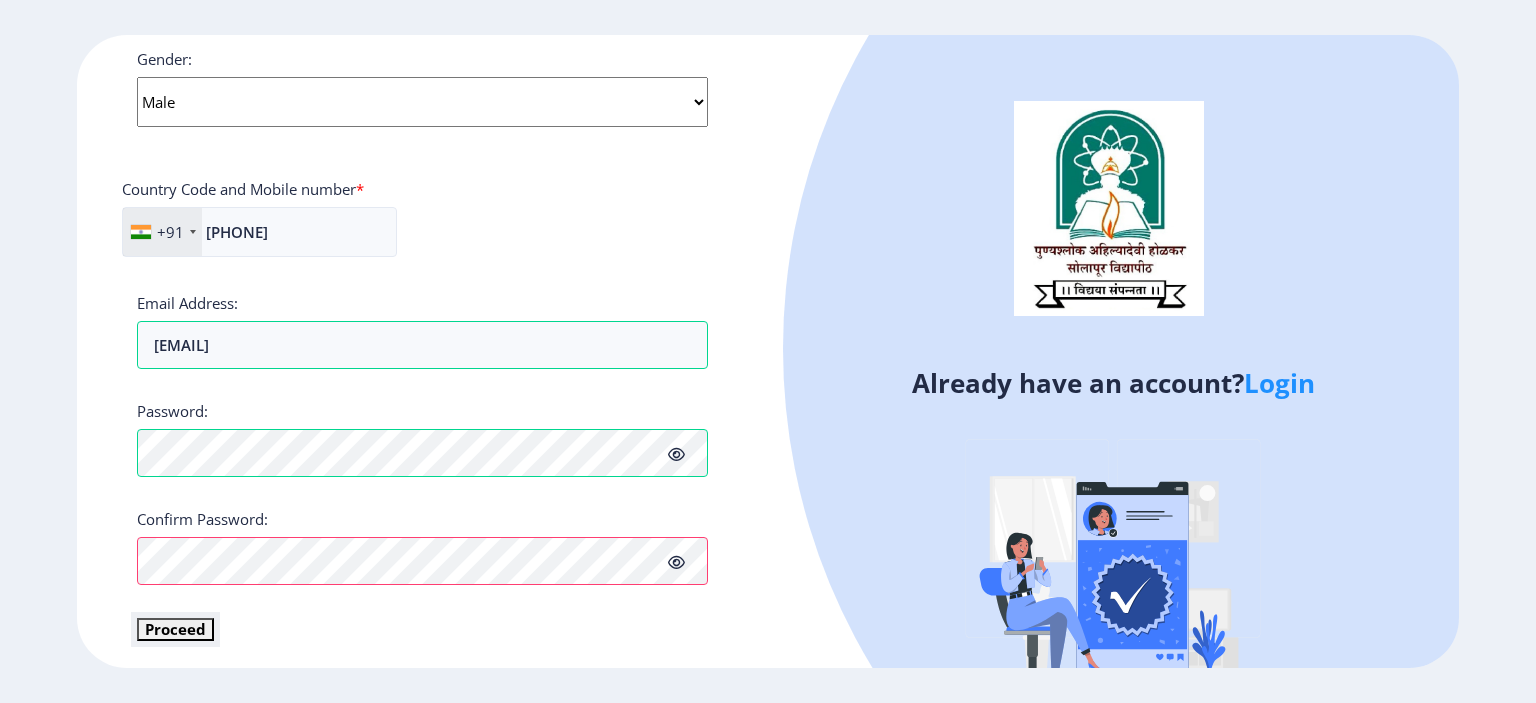 click on "Proceed" 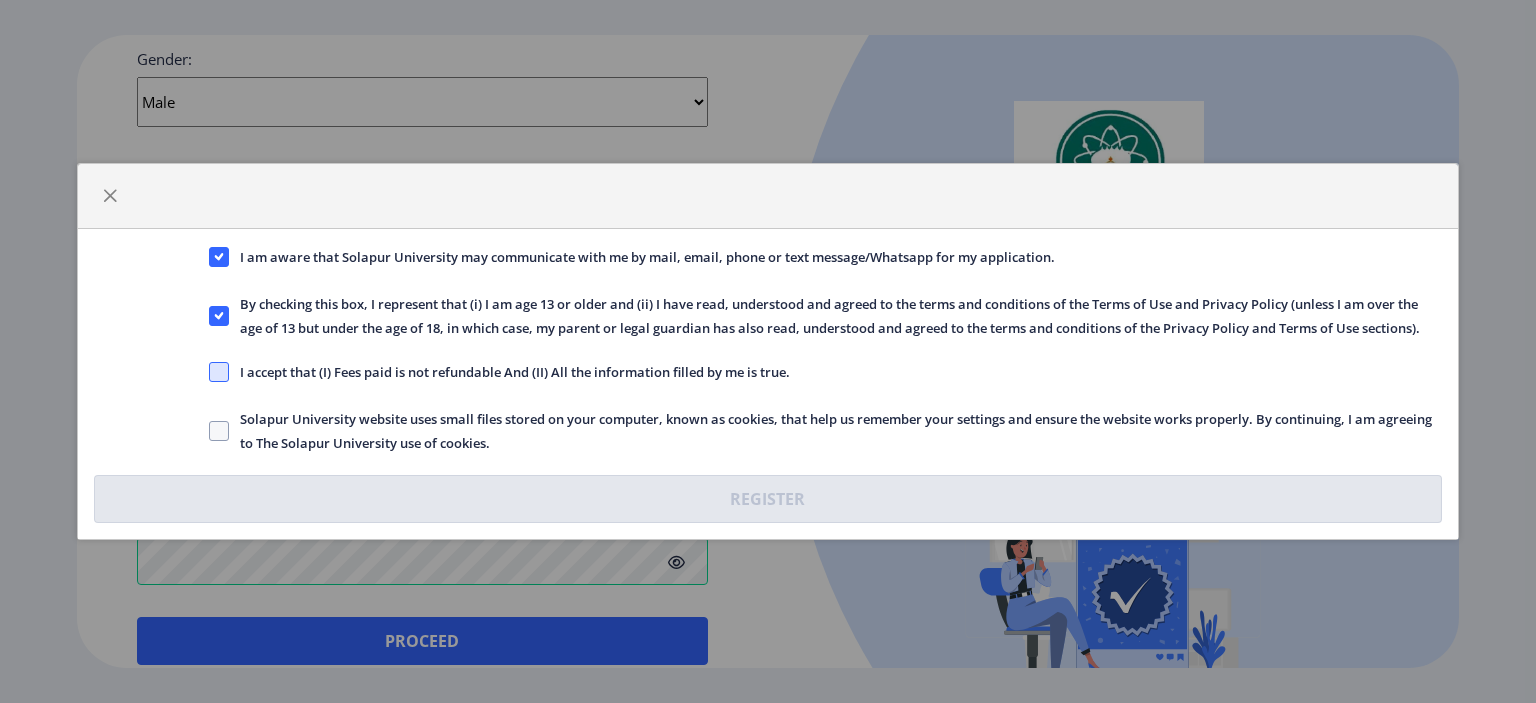 click 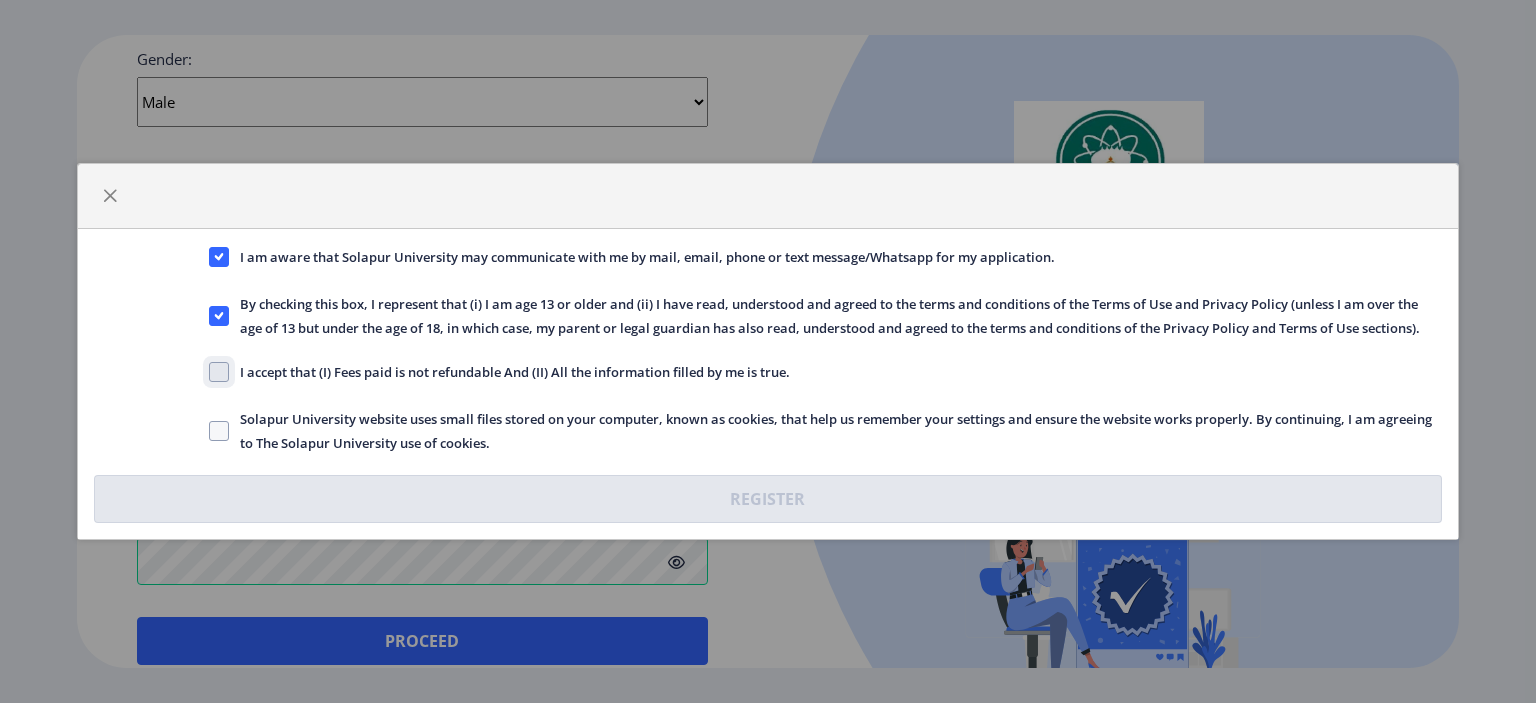 checkbox on "true" 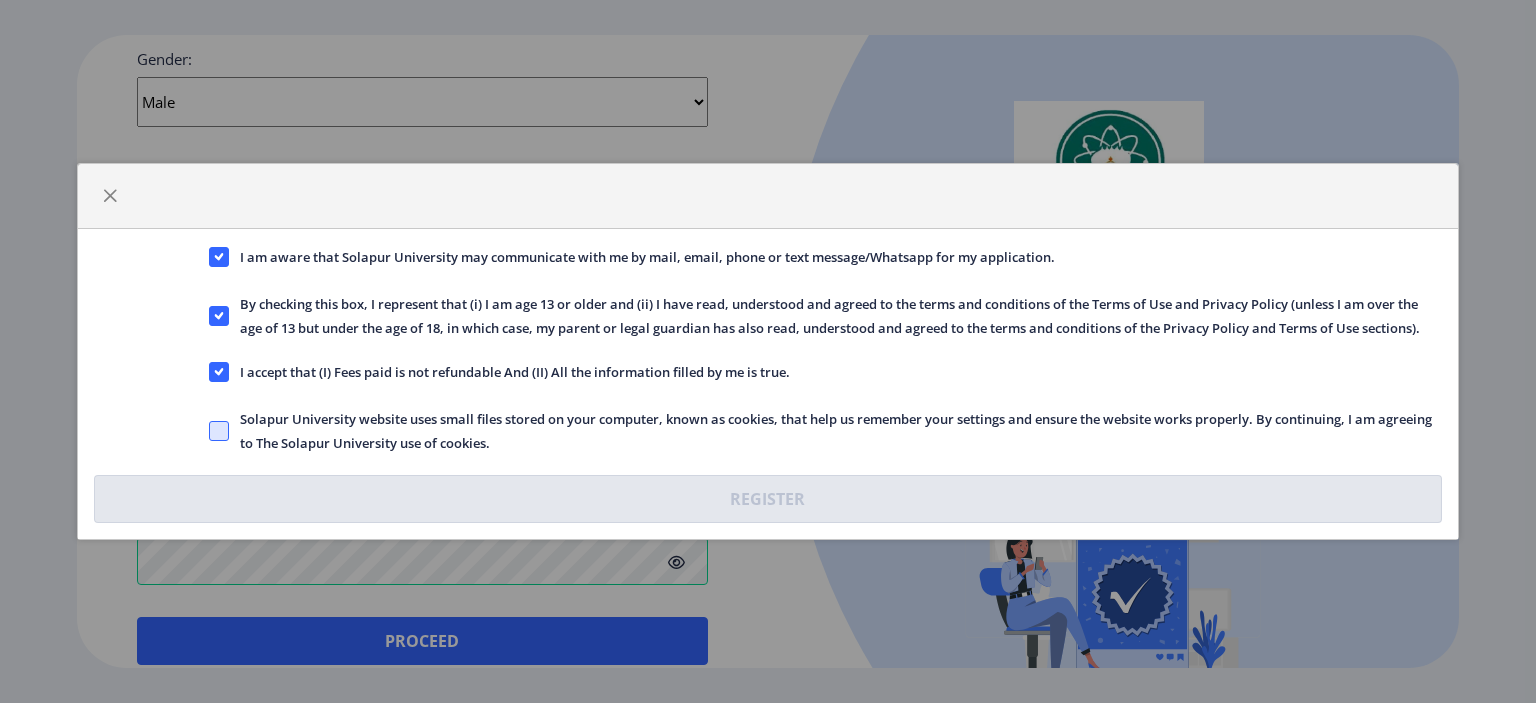 click 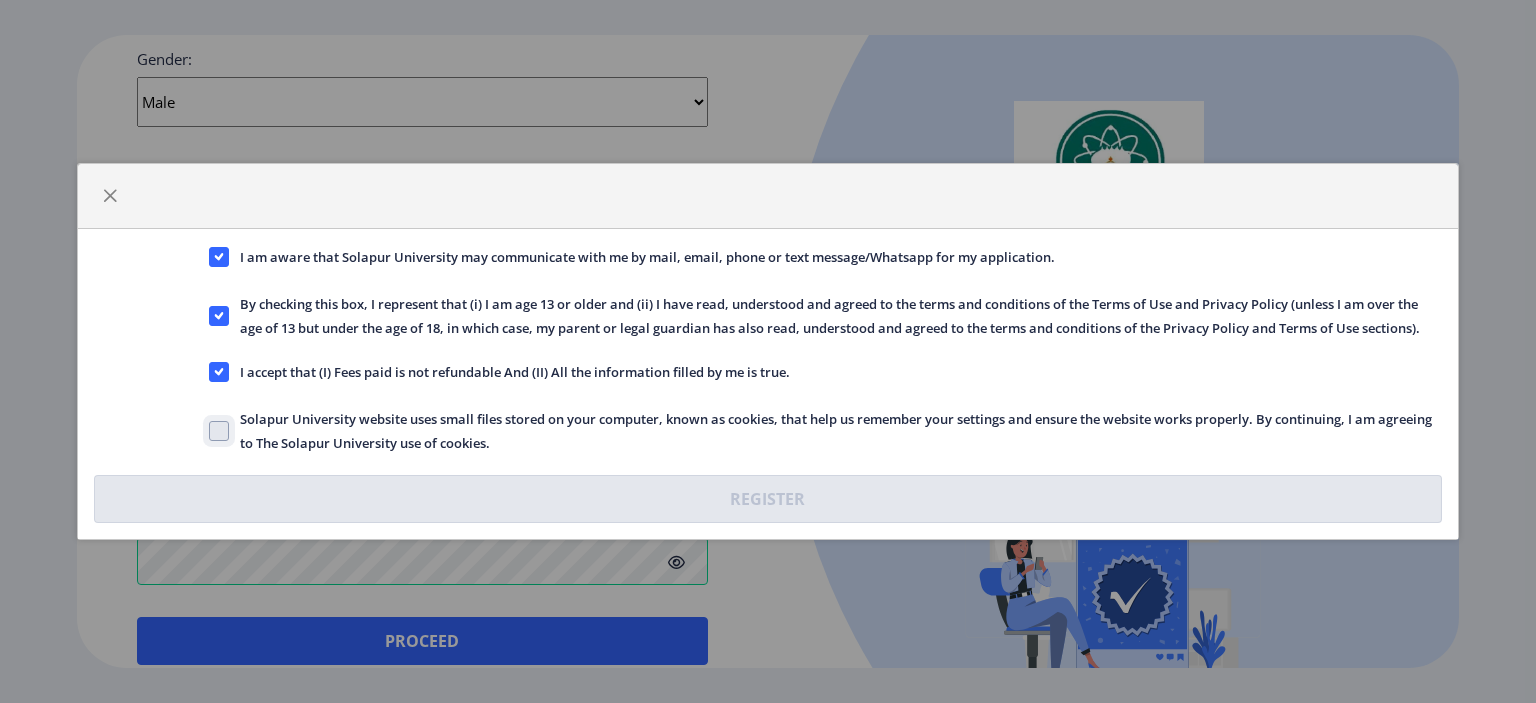 checkbox on "true" 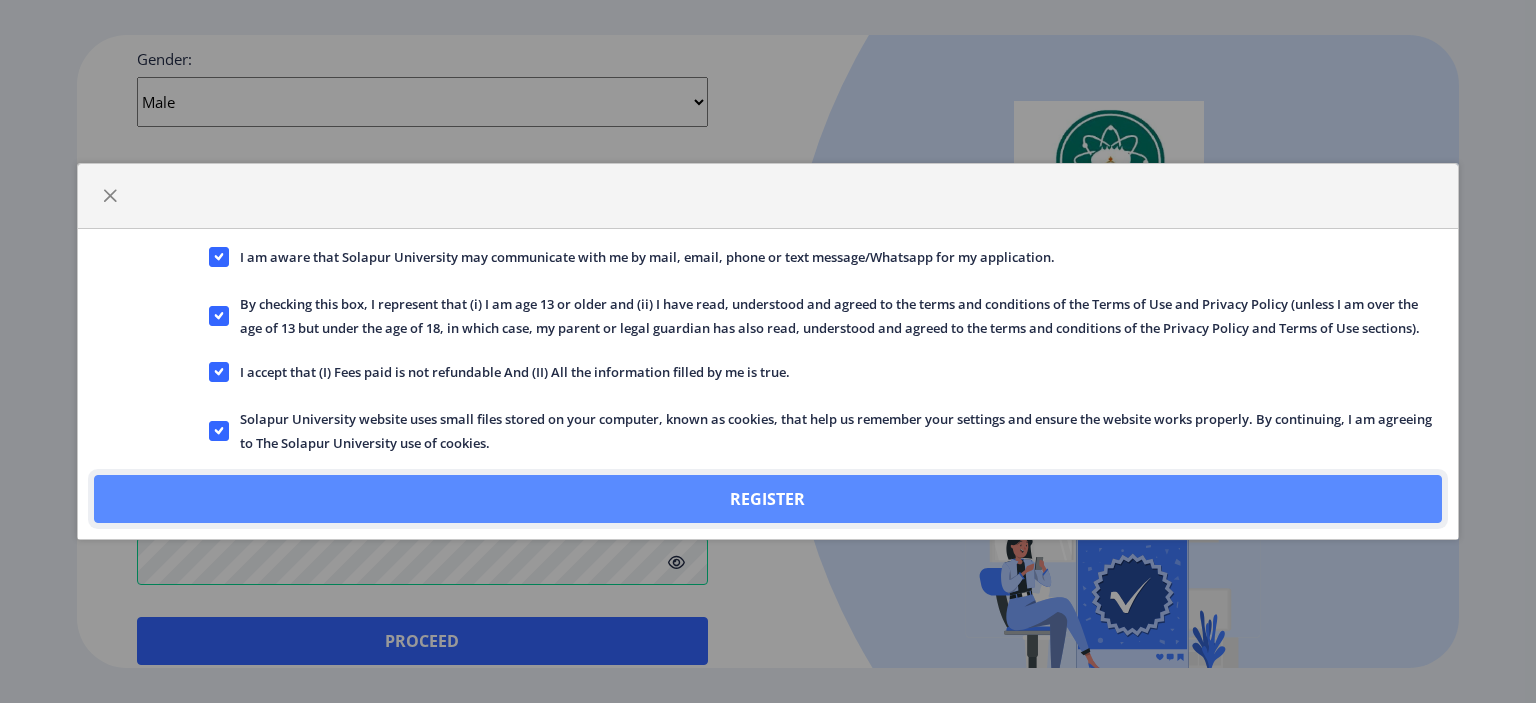 click on "Register" 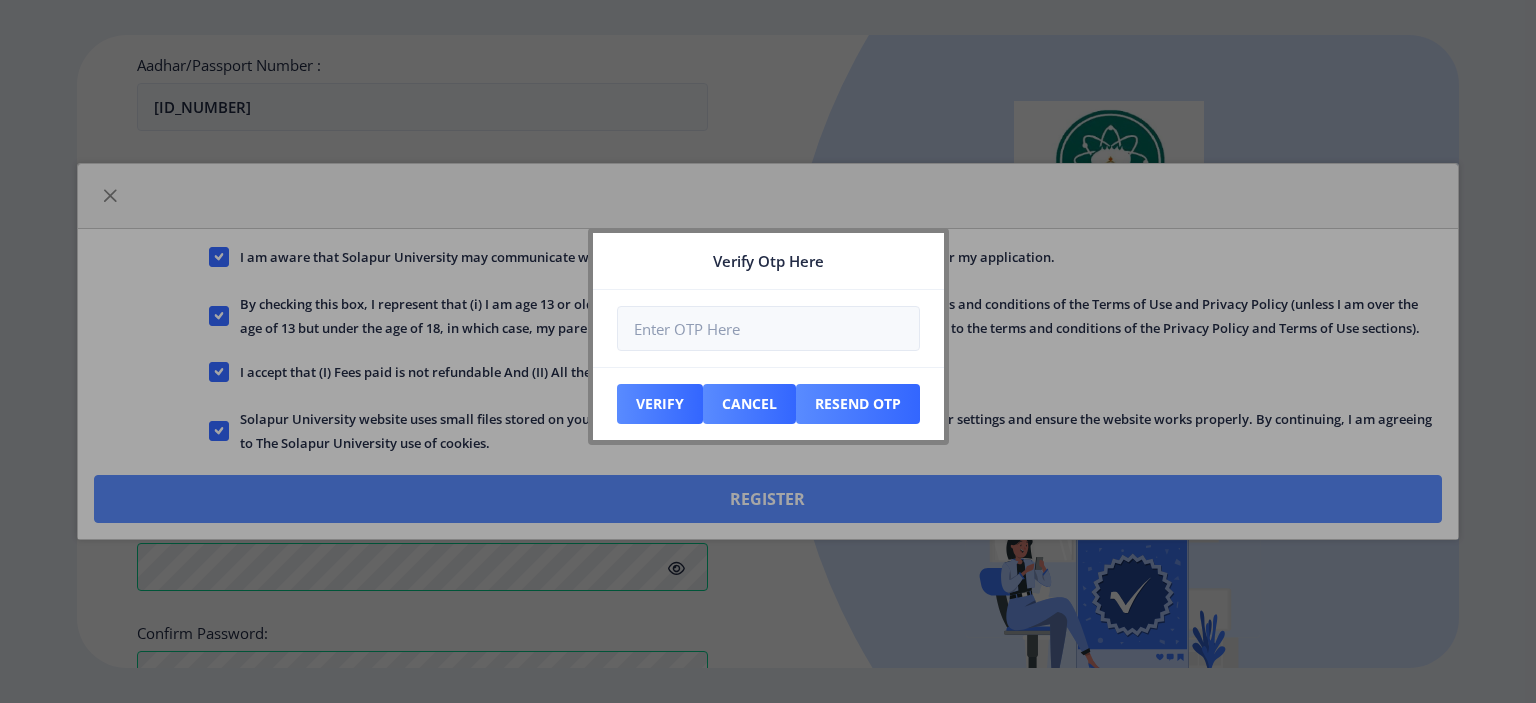 scroll, scrollTop: 678, scrollLeft: 0, axis: vertical 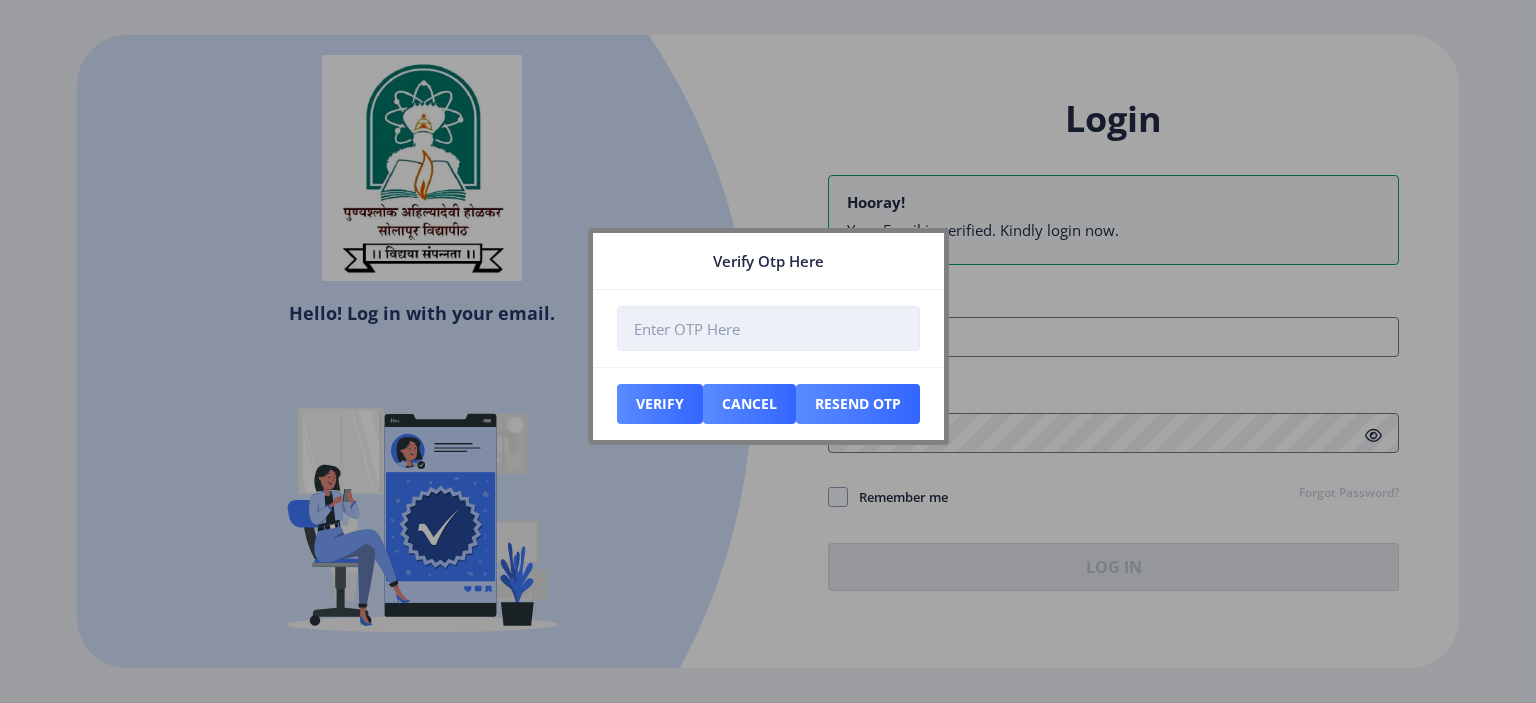 click at bounding box center [768, 328] 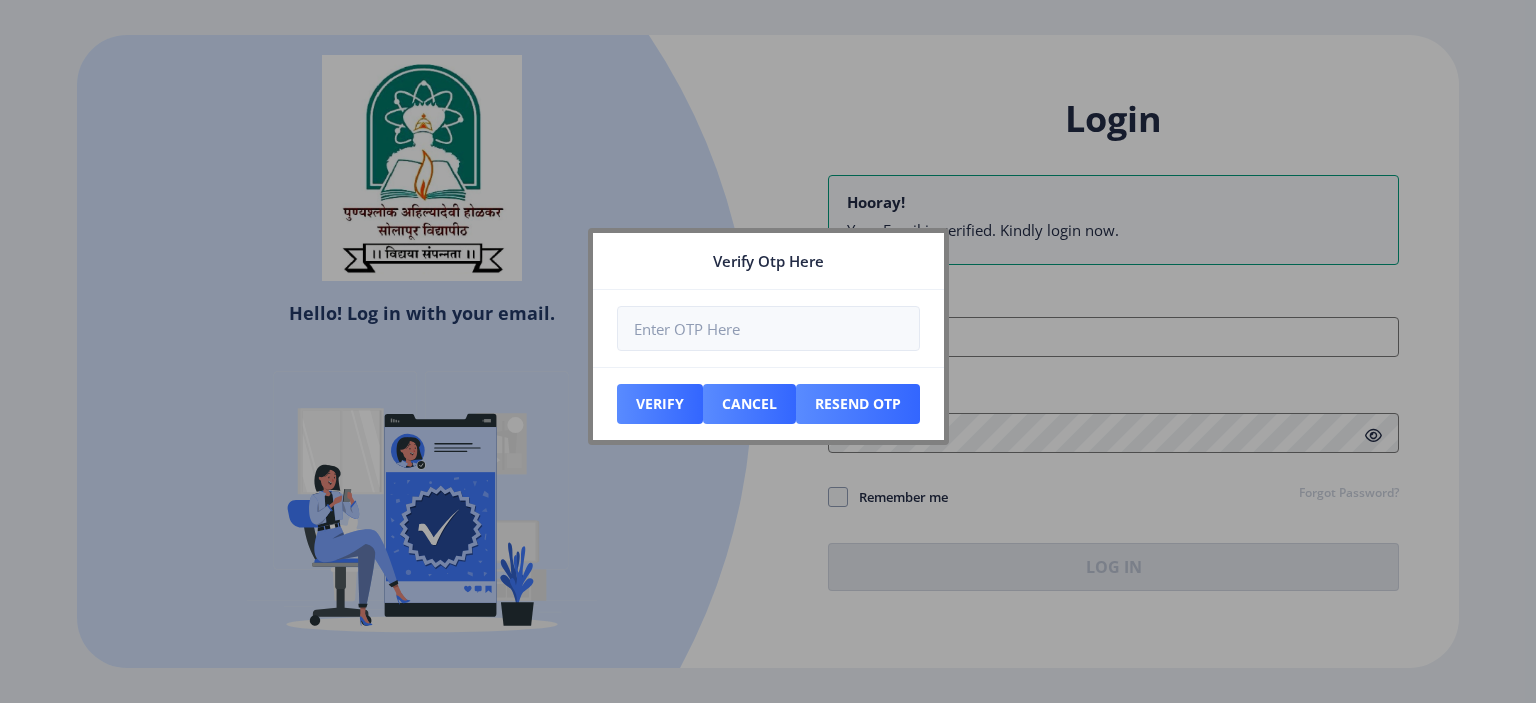 type on "[PHONE]" 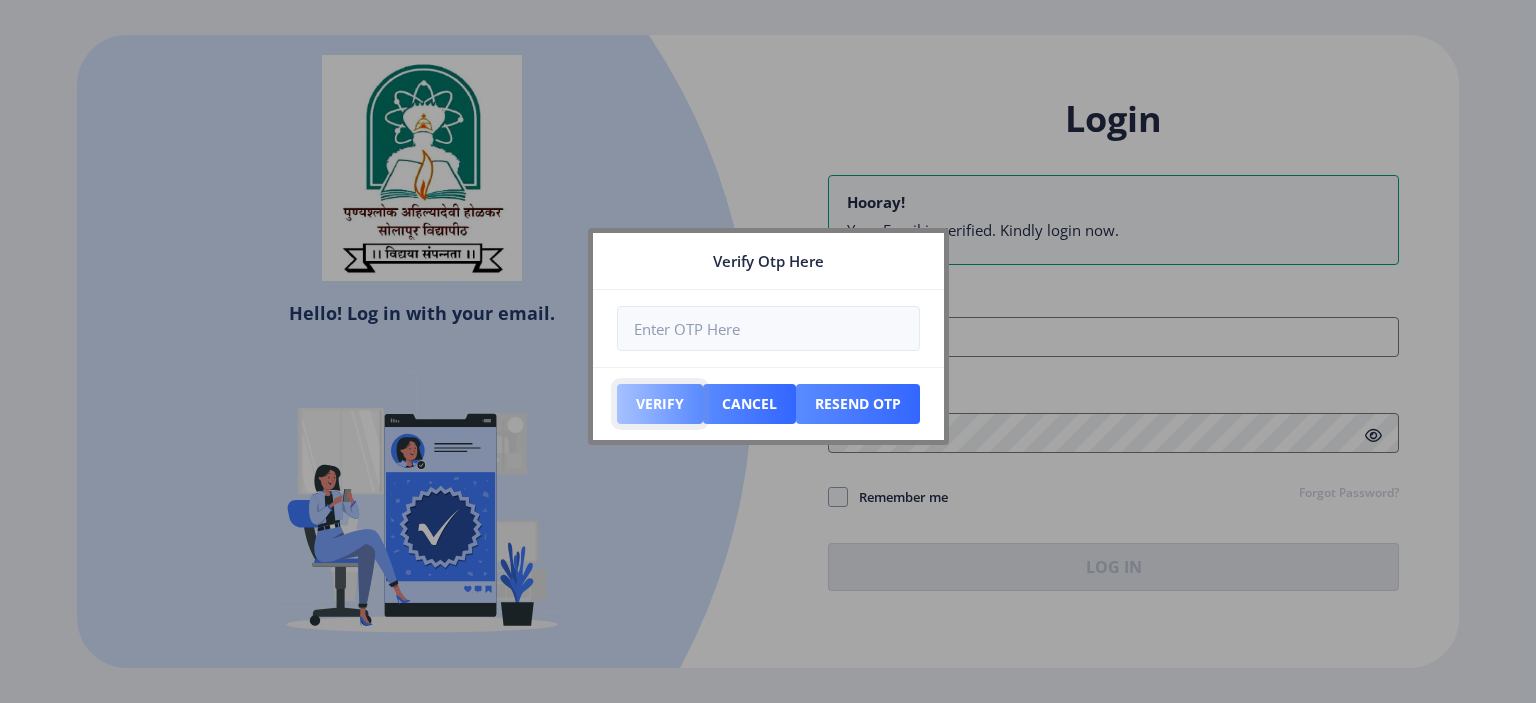 click on "Verify" at bounding box center [660, 404] 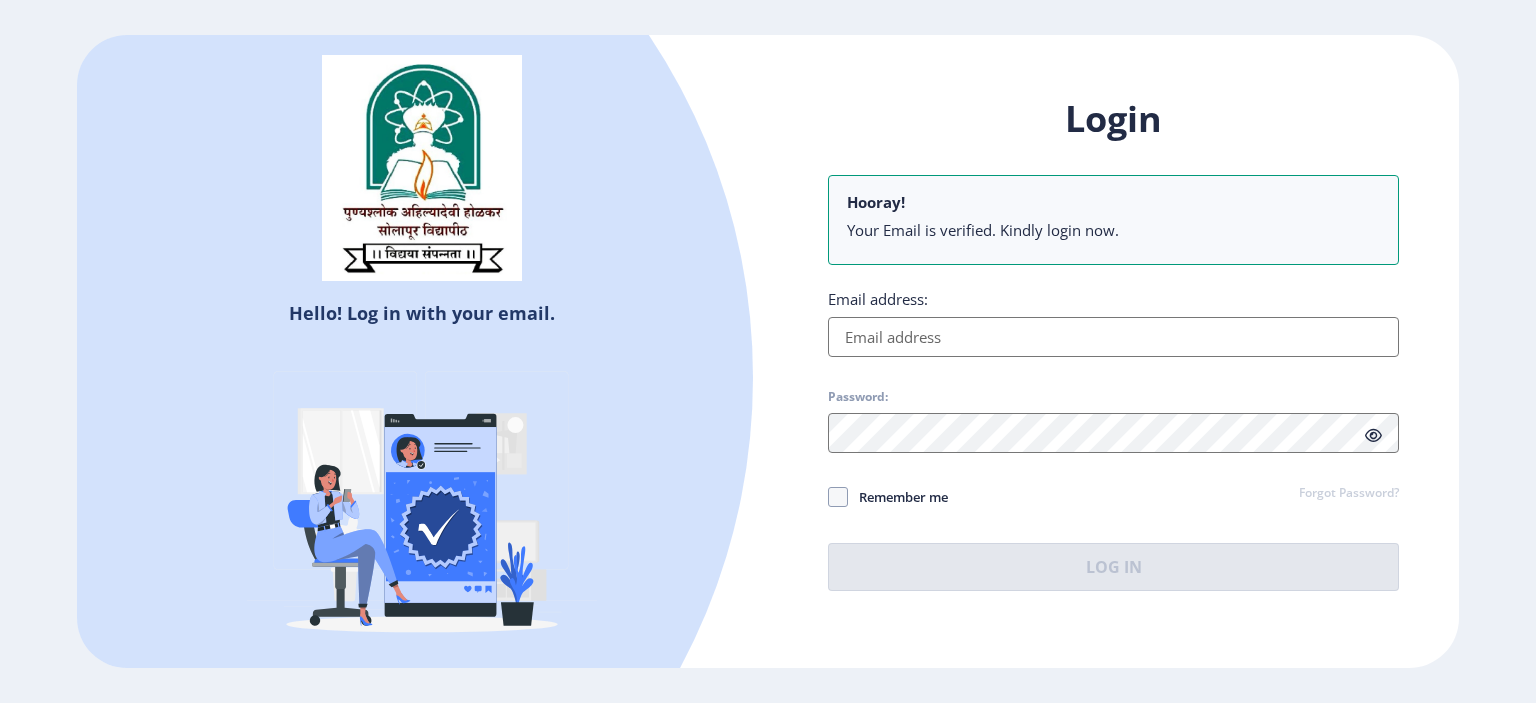 type on "[EMAIL]" 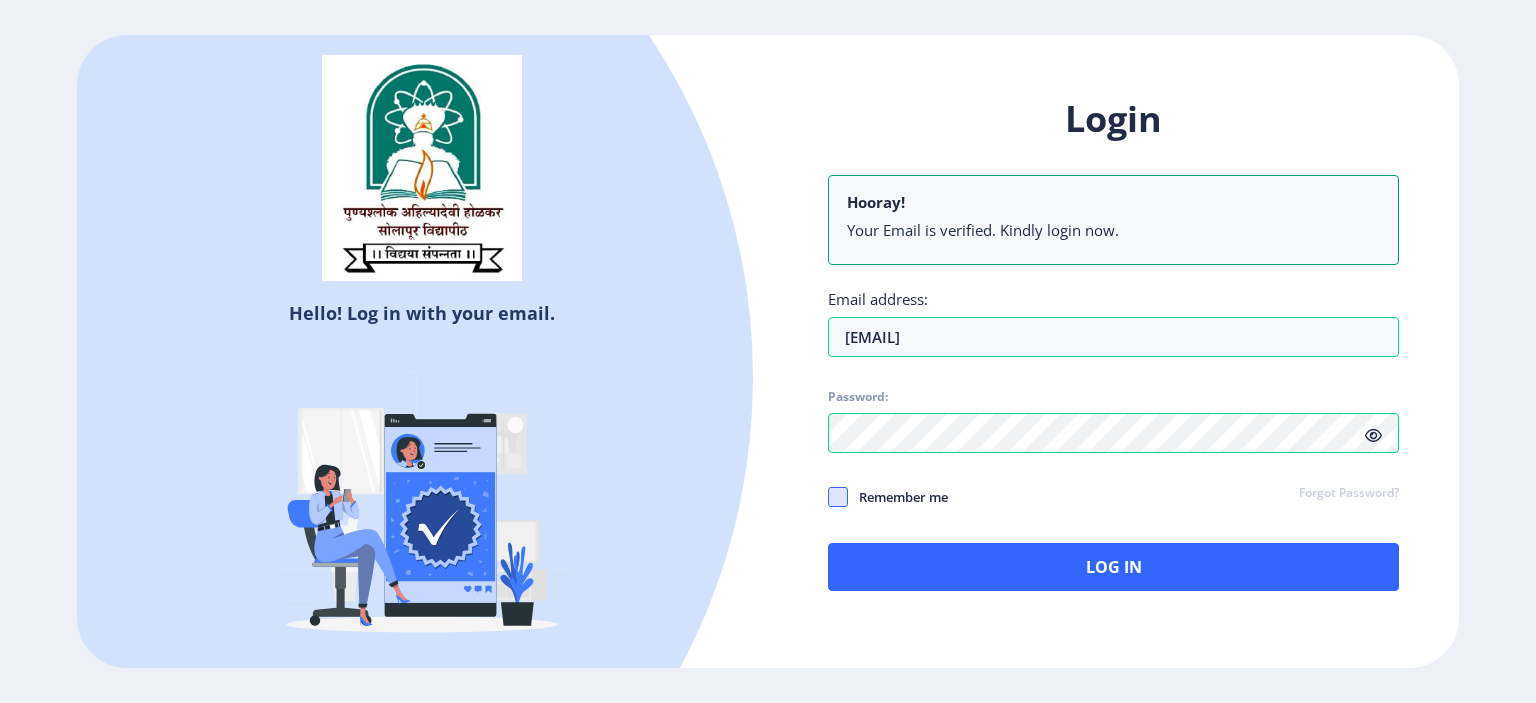 click 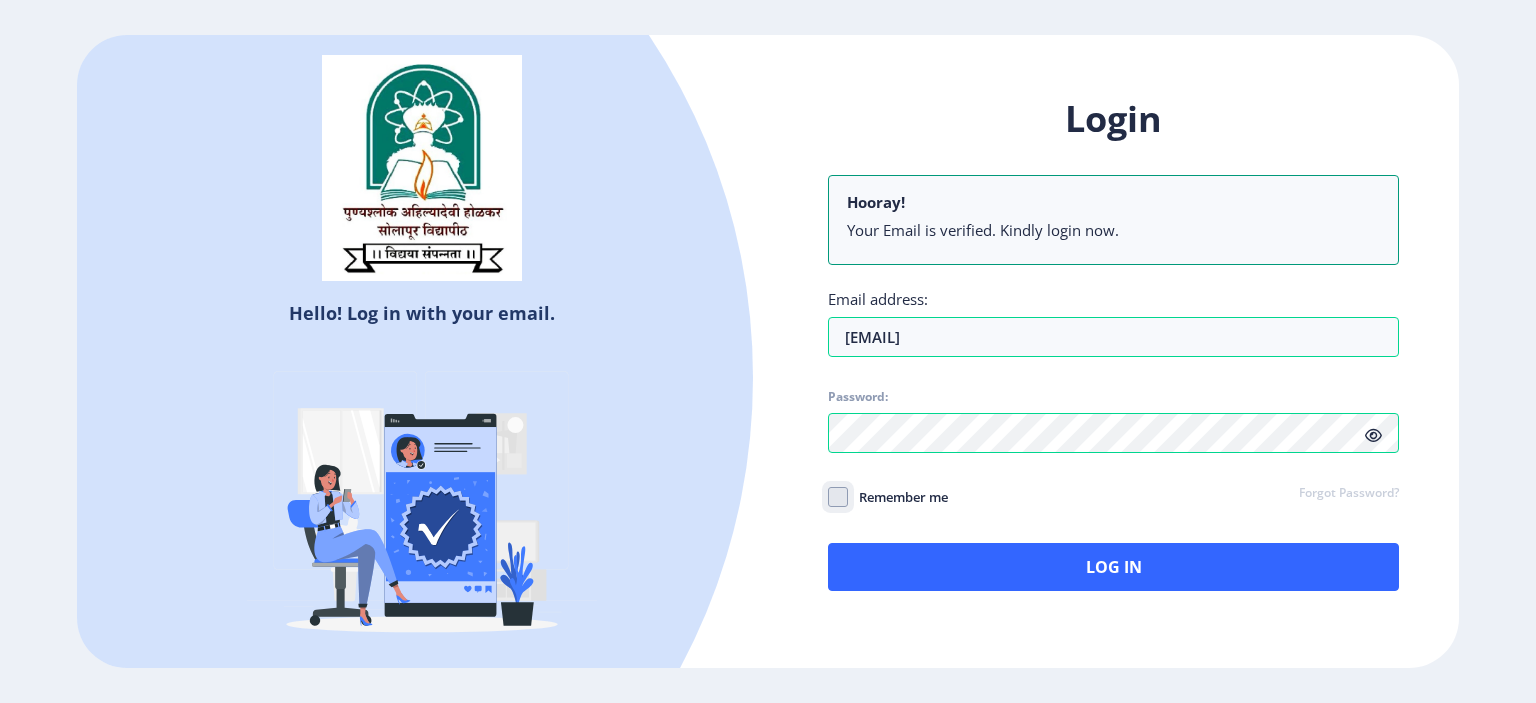 checkbox on "true" 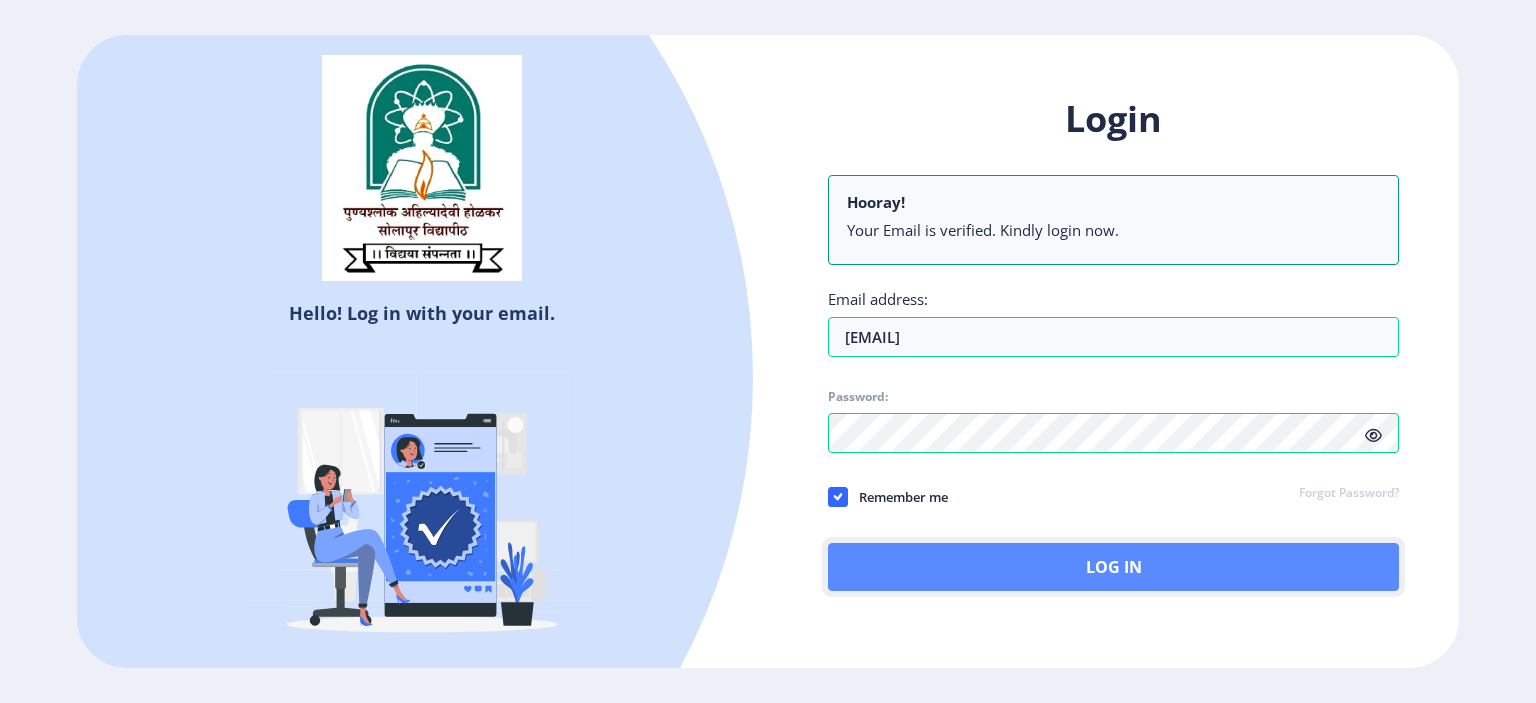 click on "Log In" 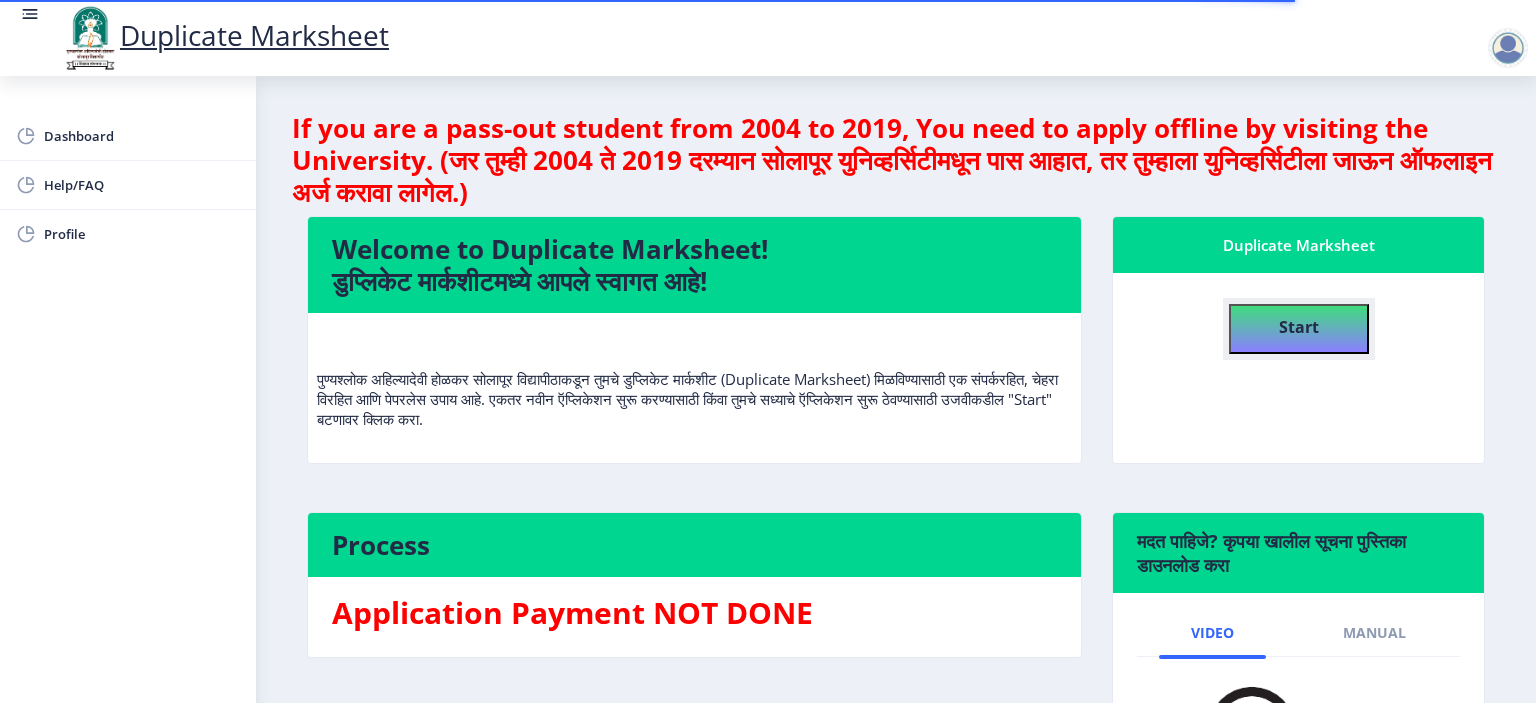 click on "Start" 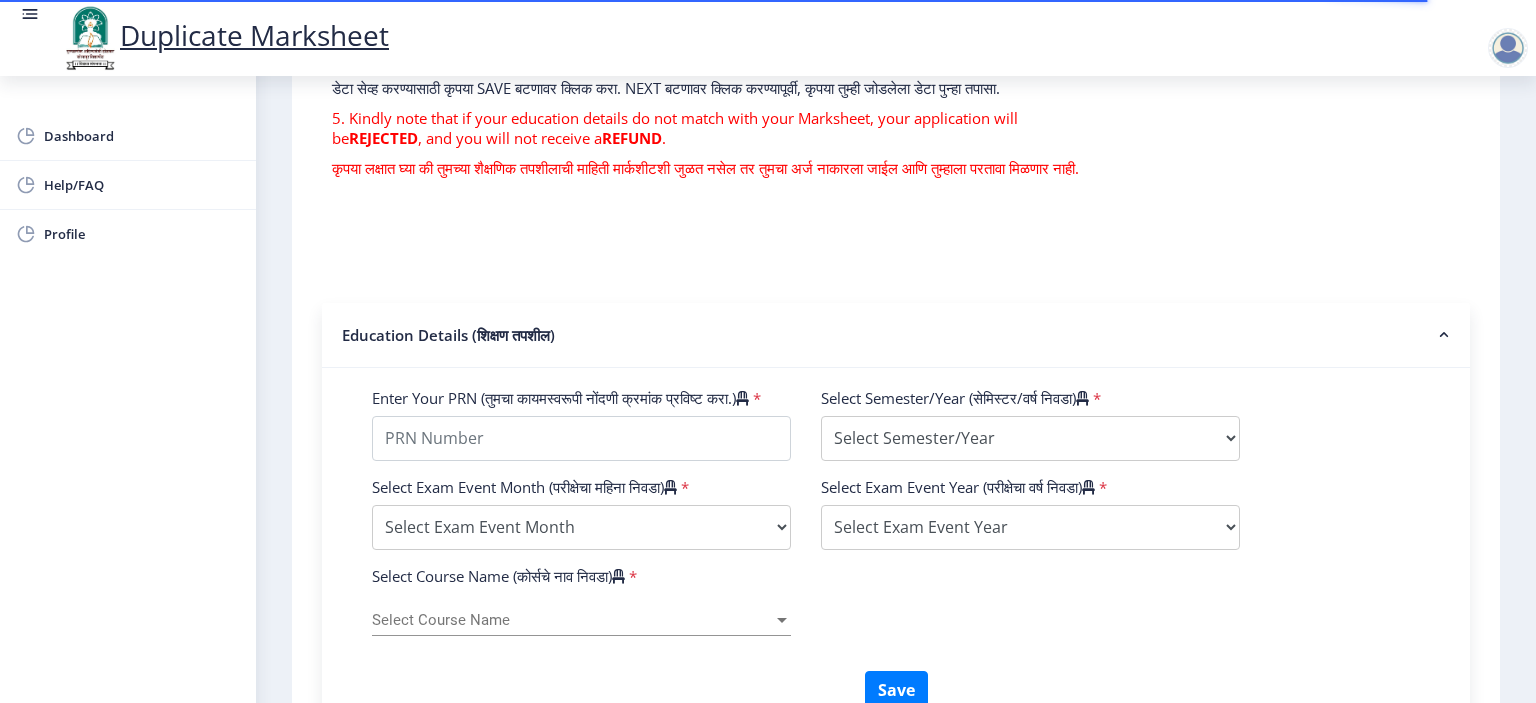 scroll, scrollTop: 500, scrollLeft: 0, axis: vertical 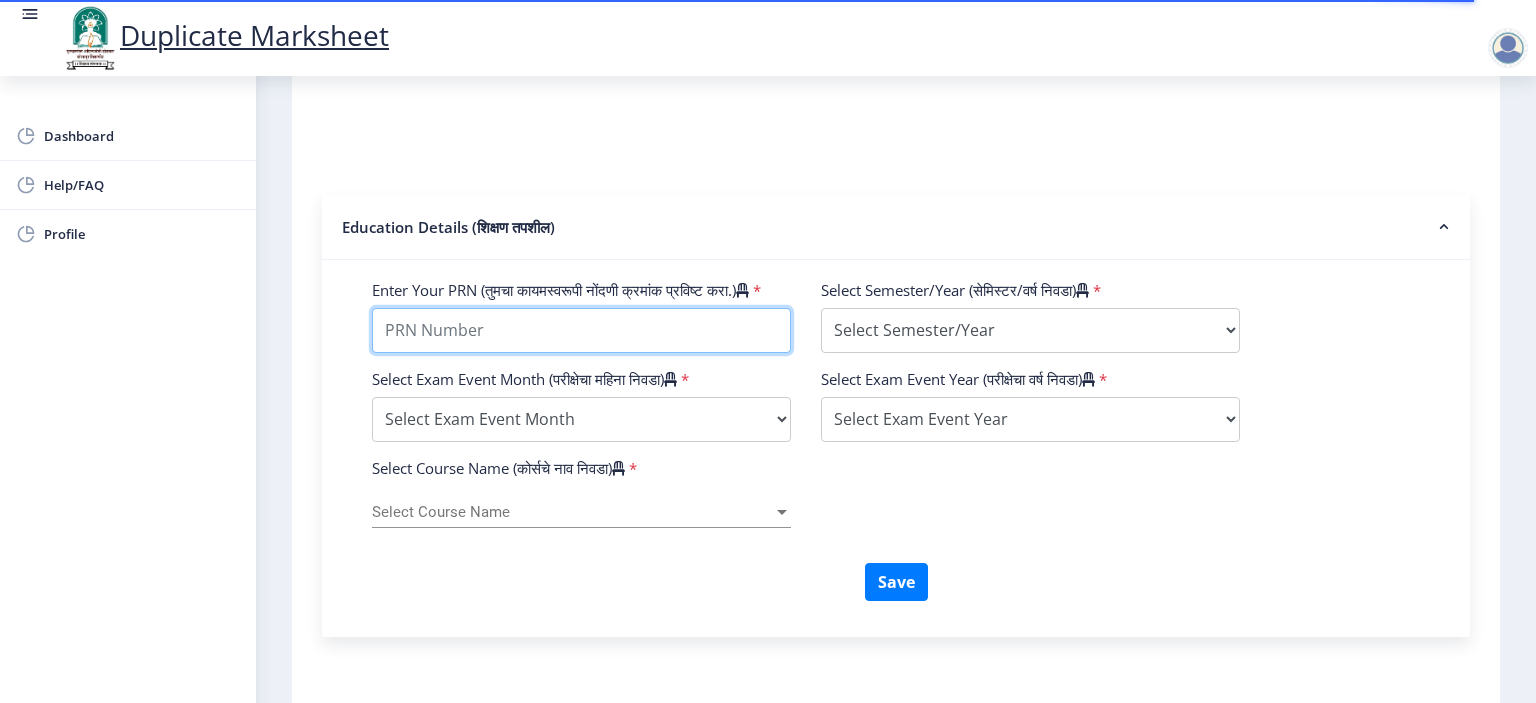 click on "Enter Your PRN (तुमचा कायमस्वरूपी नोंदणी क्रमांक प्रविष्ट करा.)" at bounding box center [581, 330] 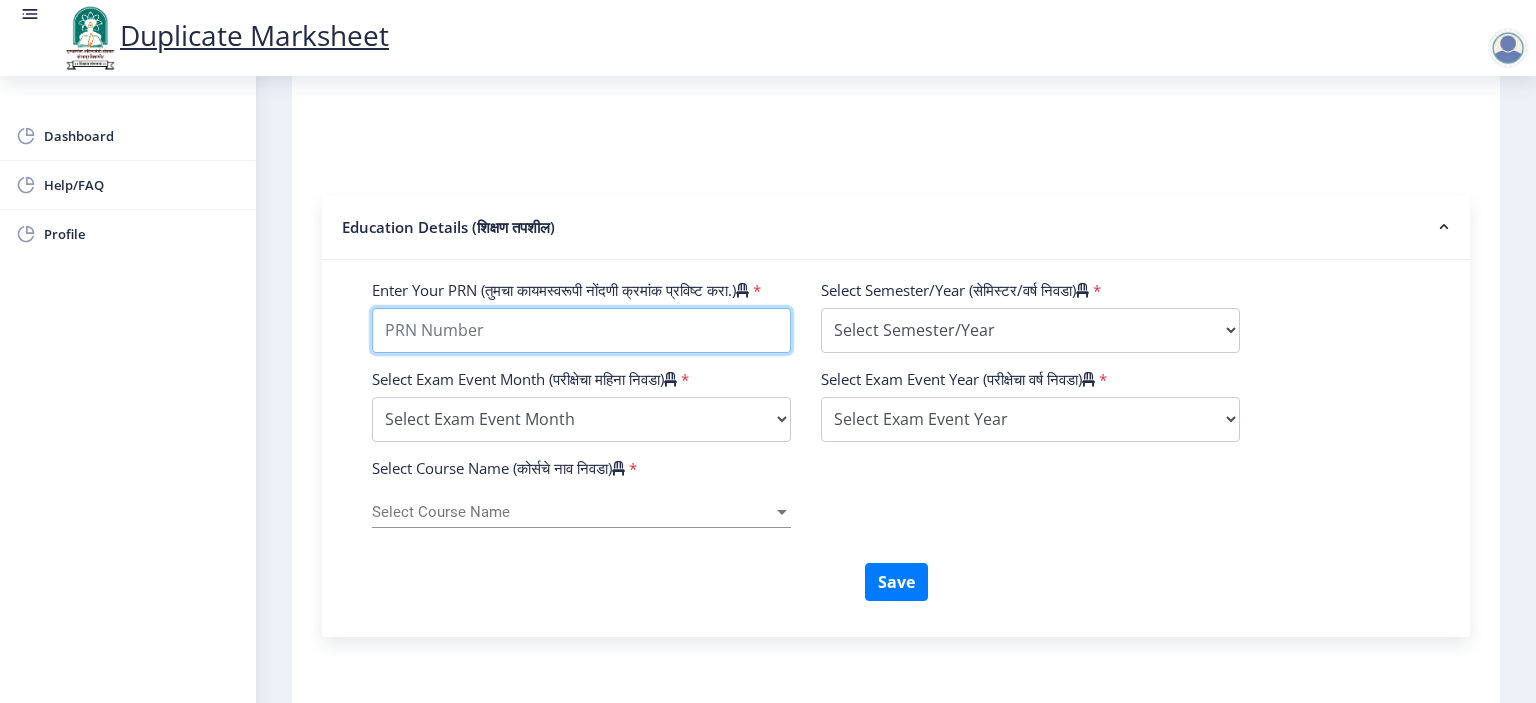 click on "Enter Your PRN (तुमचा कायमस्वरूपी नोंदणी क्रमांक प्रविष्ट करा.)" at bounding box center (581, 330) 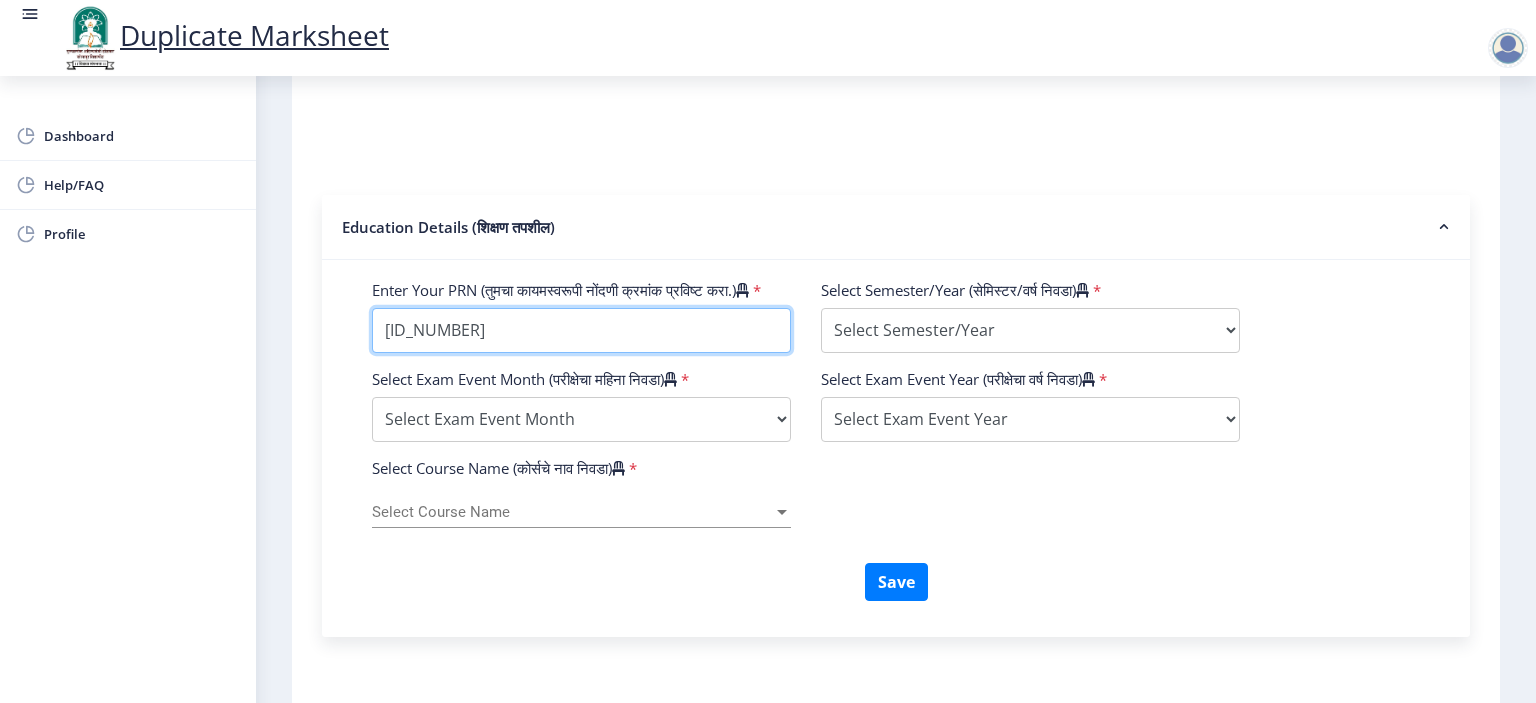 type on "[ID_NUMBER]" 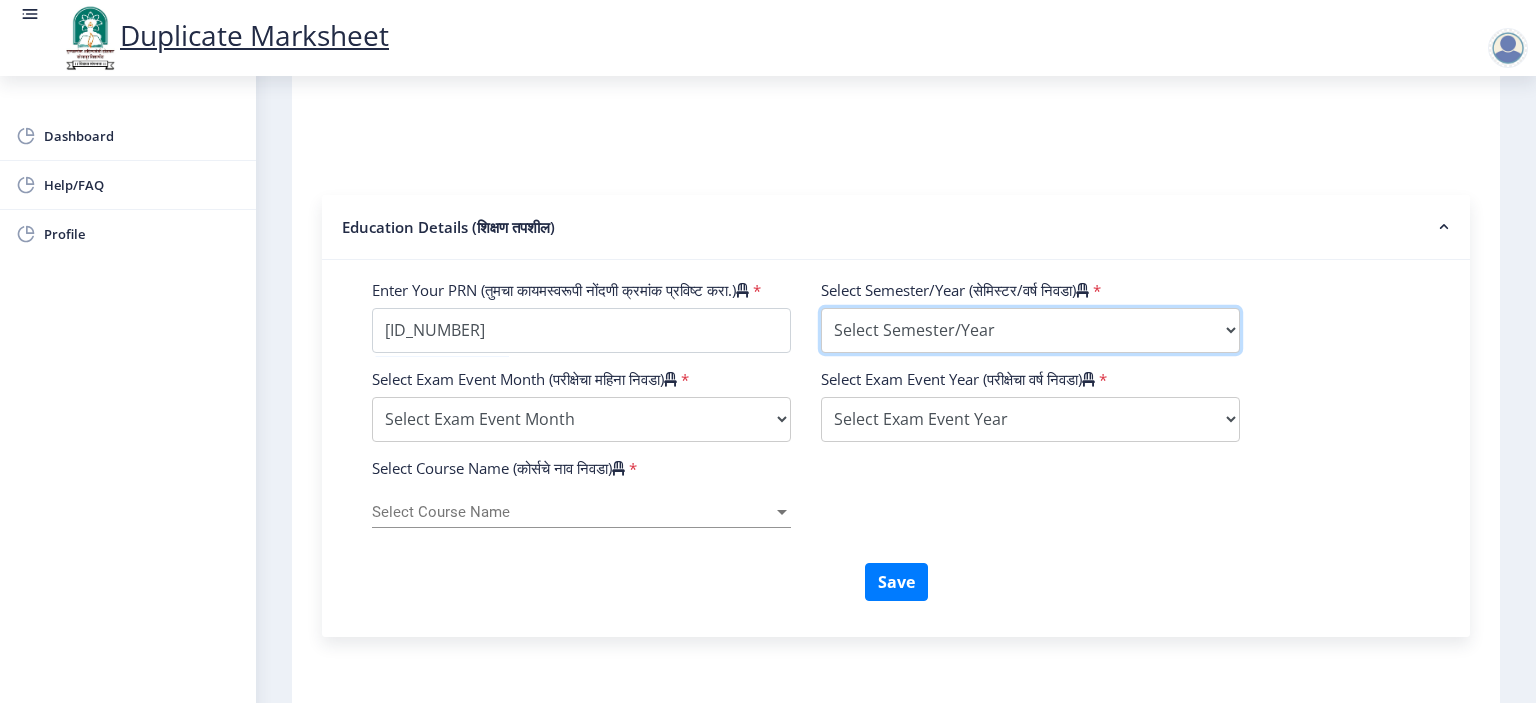 click on "Select Semester/Year Semester I Semester II Semester III Semester IV Semester V Semester VI Semester VII Semester VIII Semester IX Semester X First Year Seccond Year Third Year Fourth Year Fifth Year Sixth Year Seventh Year Eighth Year Nine Year Ten Year" at bounding box center [1030, 330] 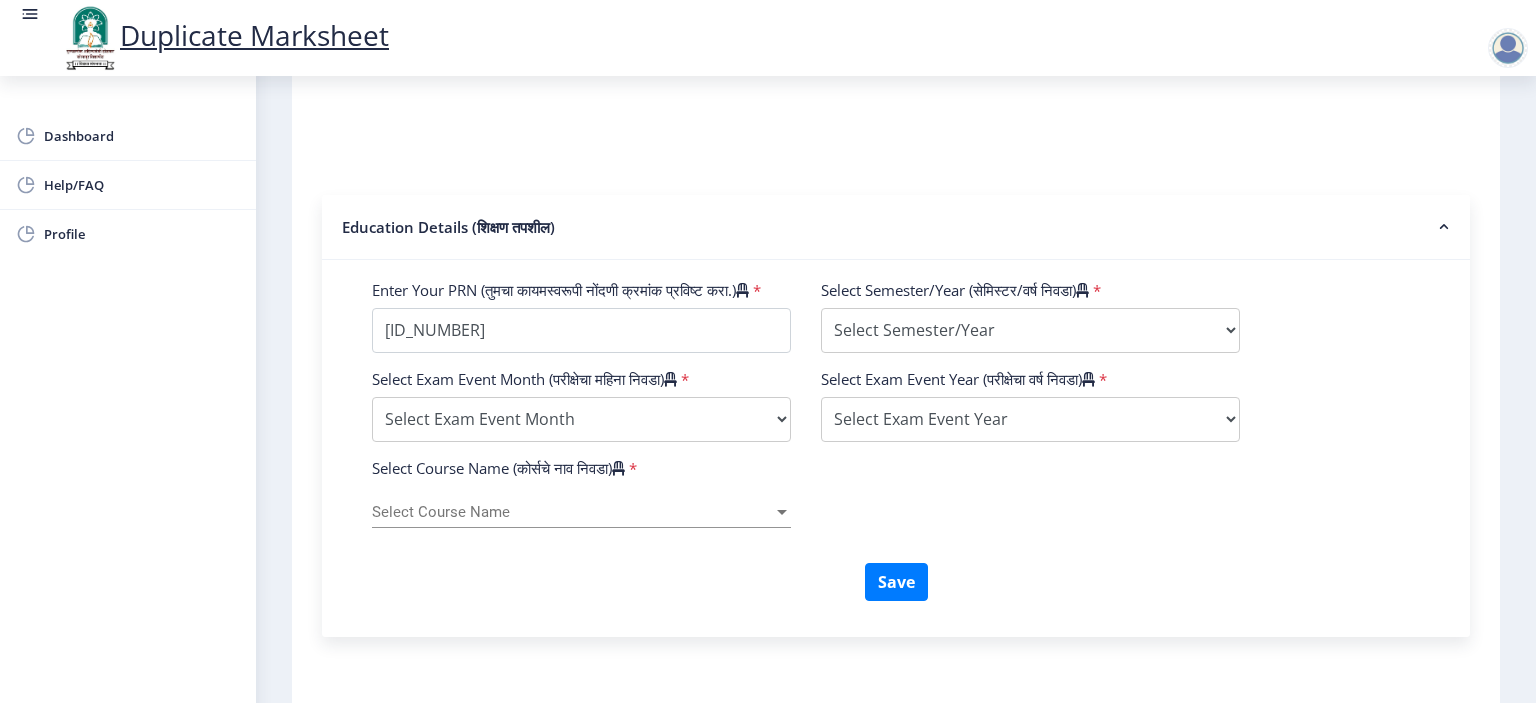 click on "Select Course Name (कोर्सचे नाव निवडा)    * Select Course Name Select Course Name" 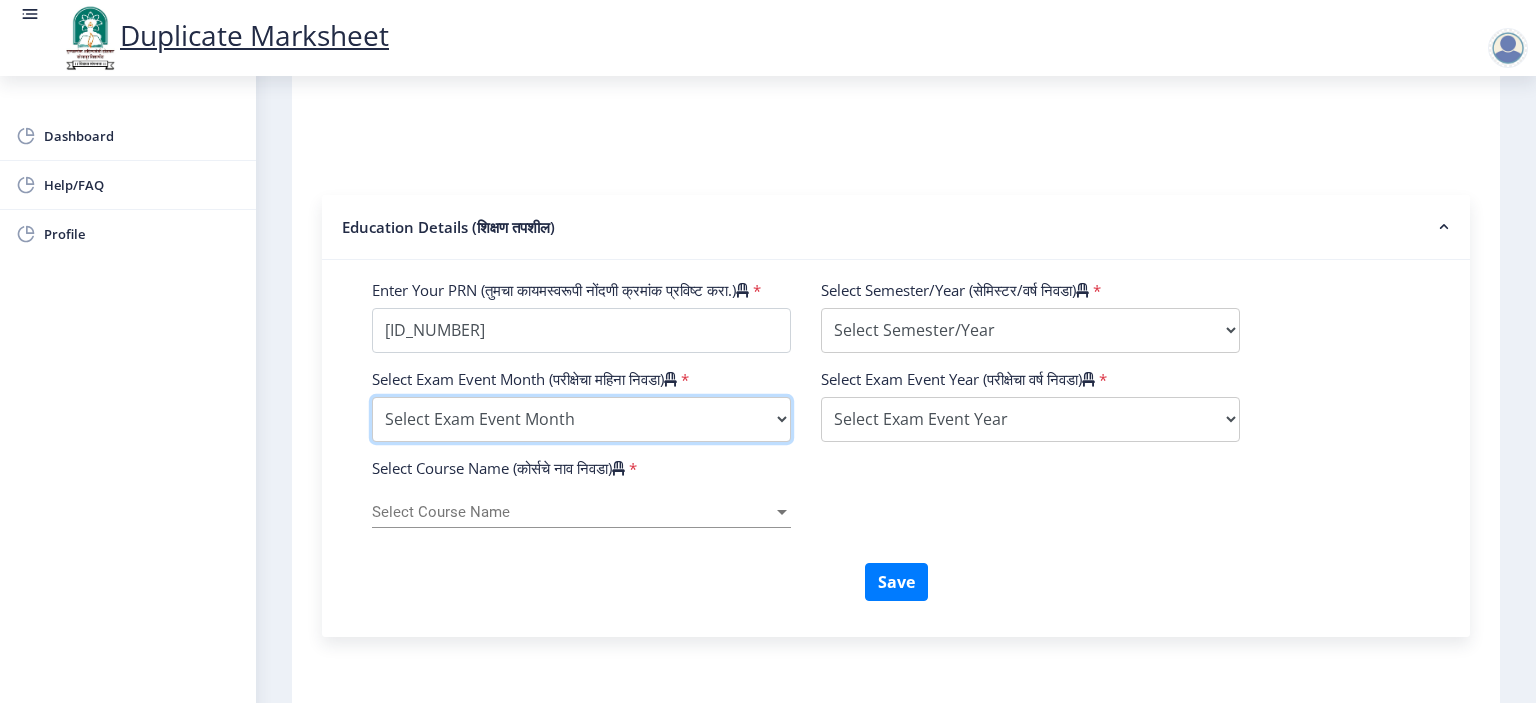 click on "Select Exam Event Month October March" at bounding box center (581, 419) 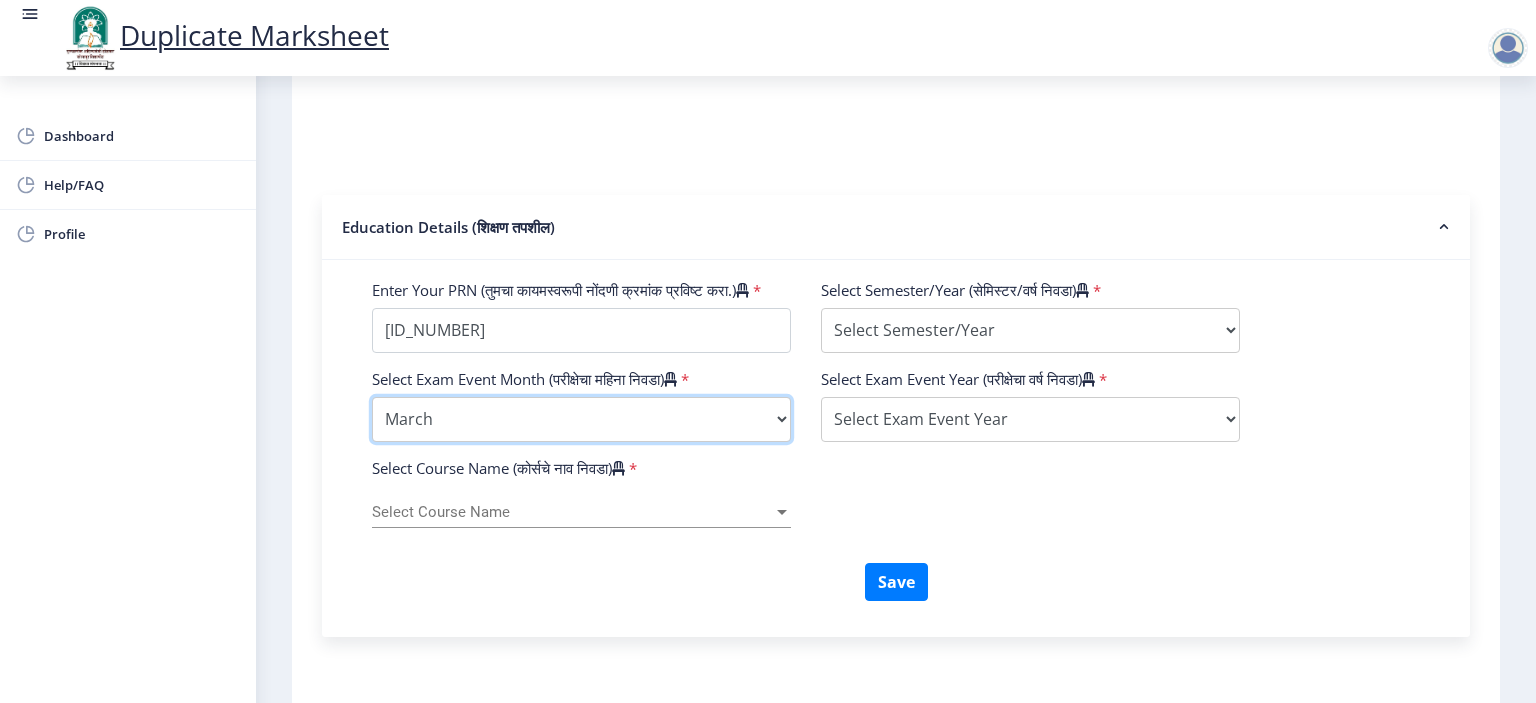 click on "Select Exam Event Month October March" at bounding box center (581, 419) 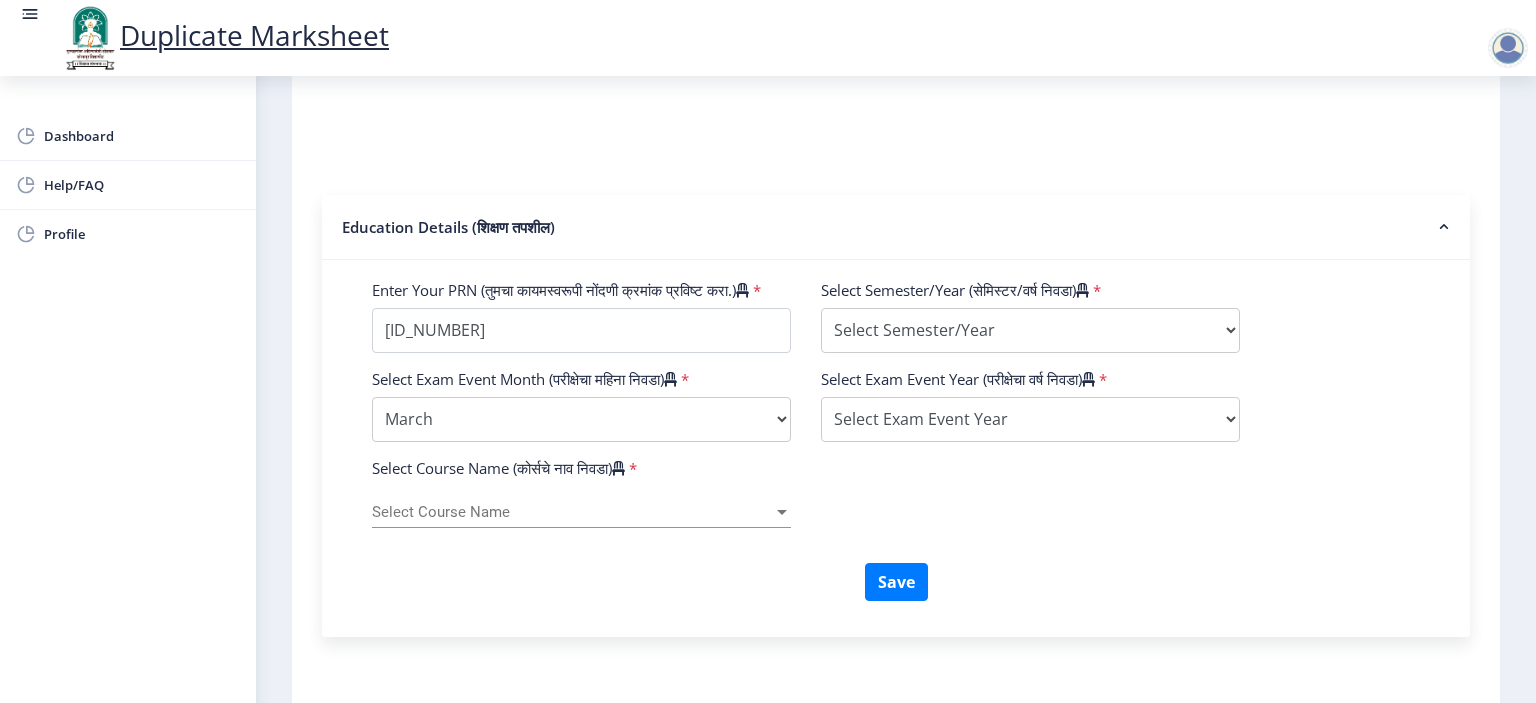click on "Select Course Name" at bounding box center (572, 512) 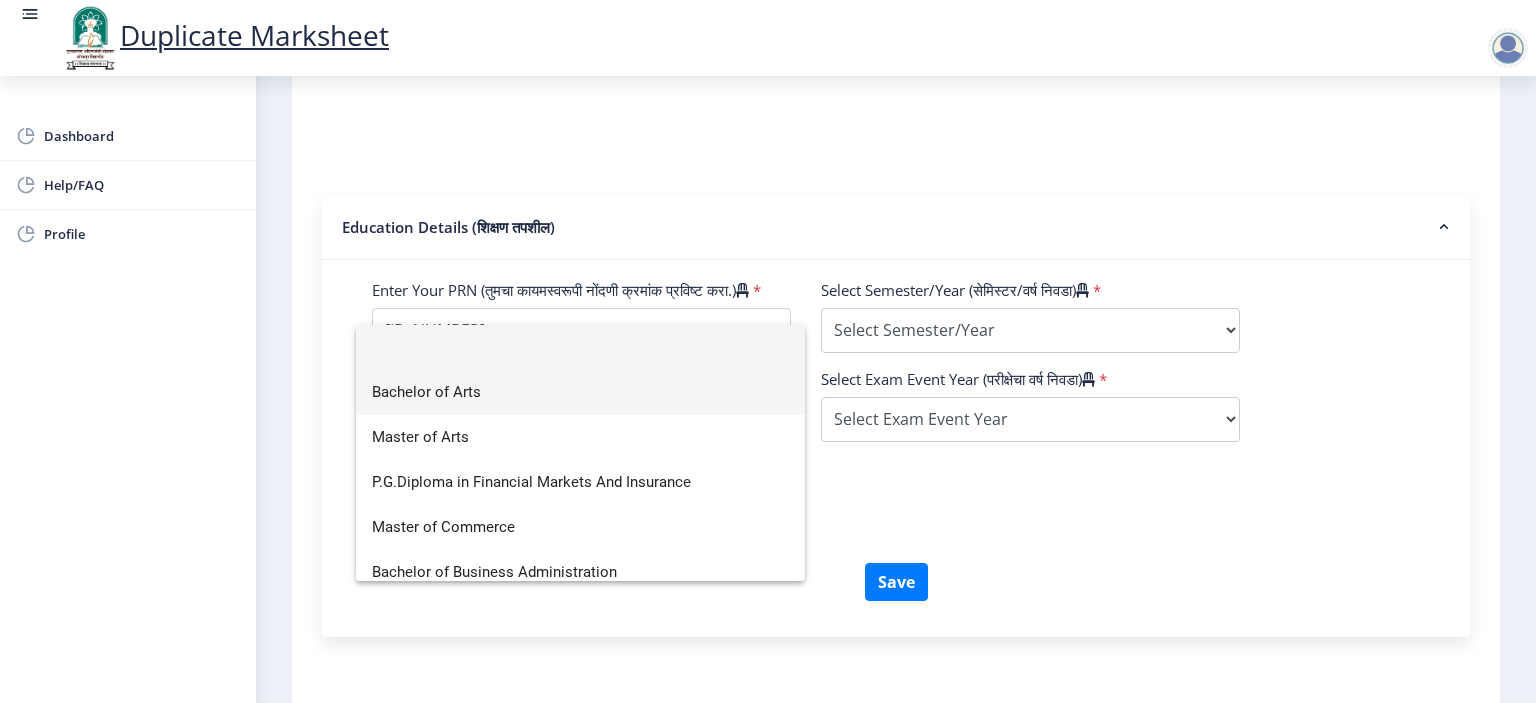 click on "Bachelor of Arts" at bounding box center [580, 392] 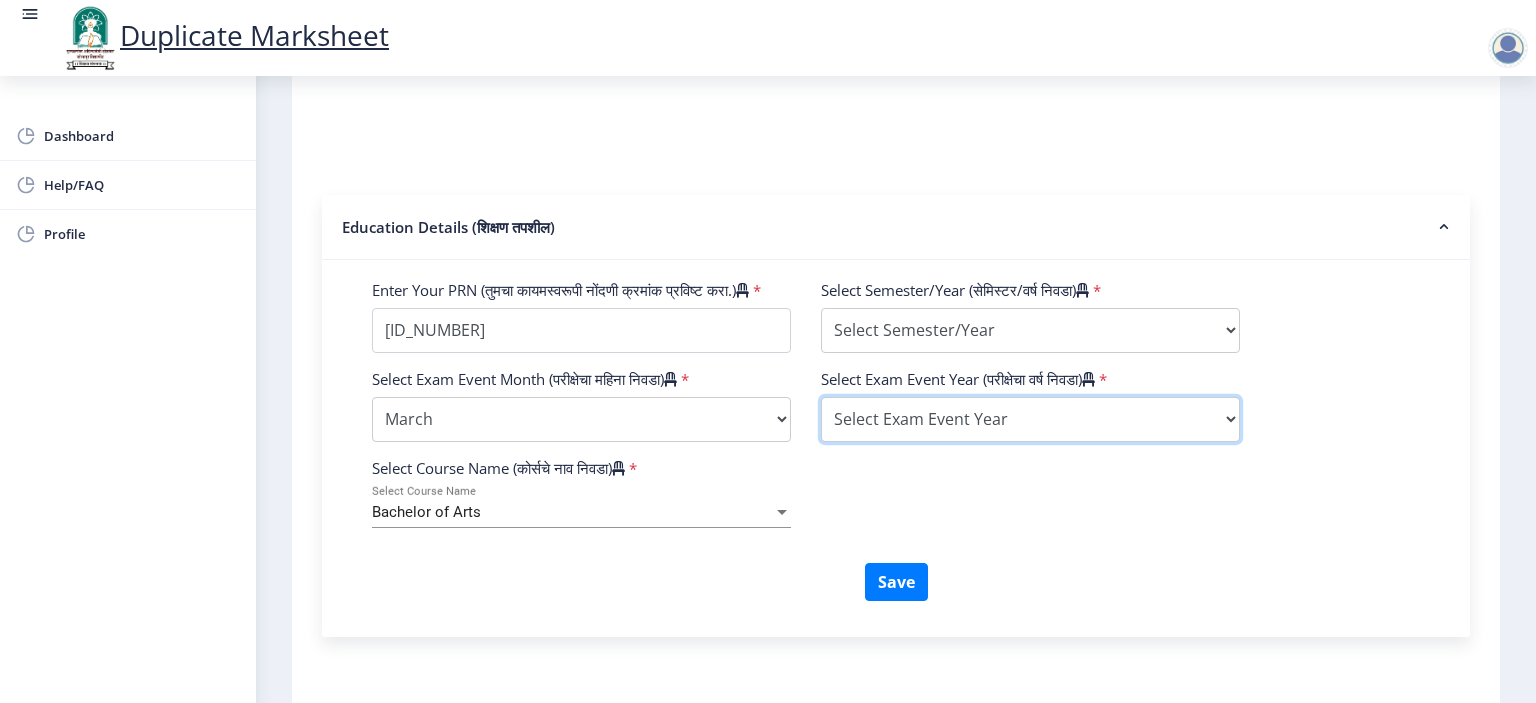 click on "Select Exam Event Year  2025   2024   2023   2022   2021   2020   2019   2018   2017   2016   2015   2014   2013   2012   2011   2010   2009   2008   2007   2006   2005   2004   2003   2002   2001   2000   1999   1998   1997   1996   1995   1994   1993   1992   1991   1990   1989   1988   1987   1986   1985   1984   1983   1982   1981   1980   1979   1978   1977   1976" at bounding box center (1030, 419) 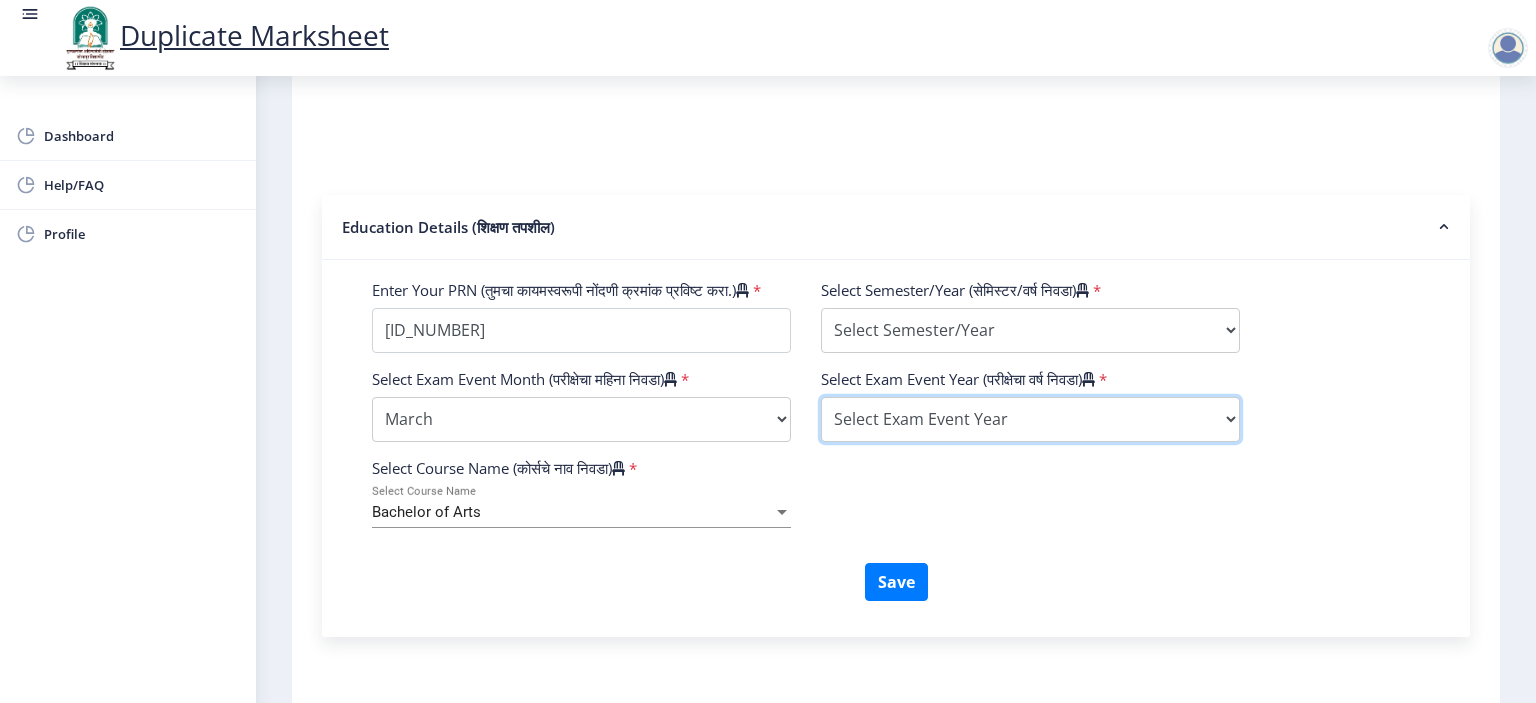 select on "2013" 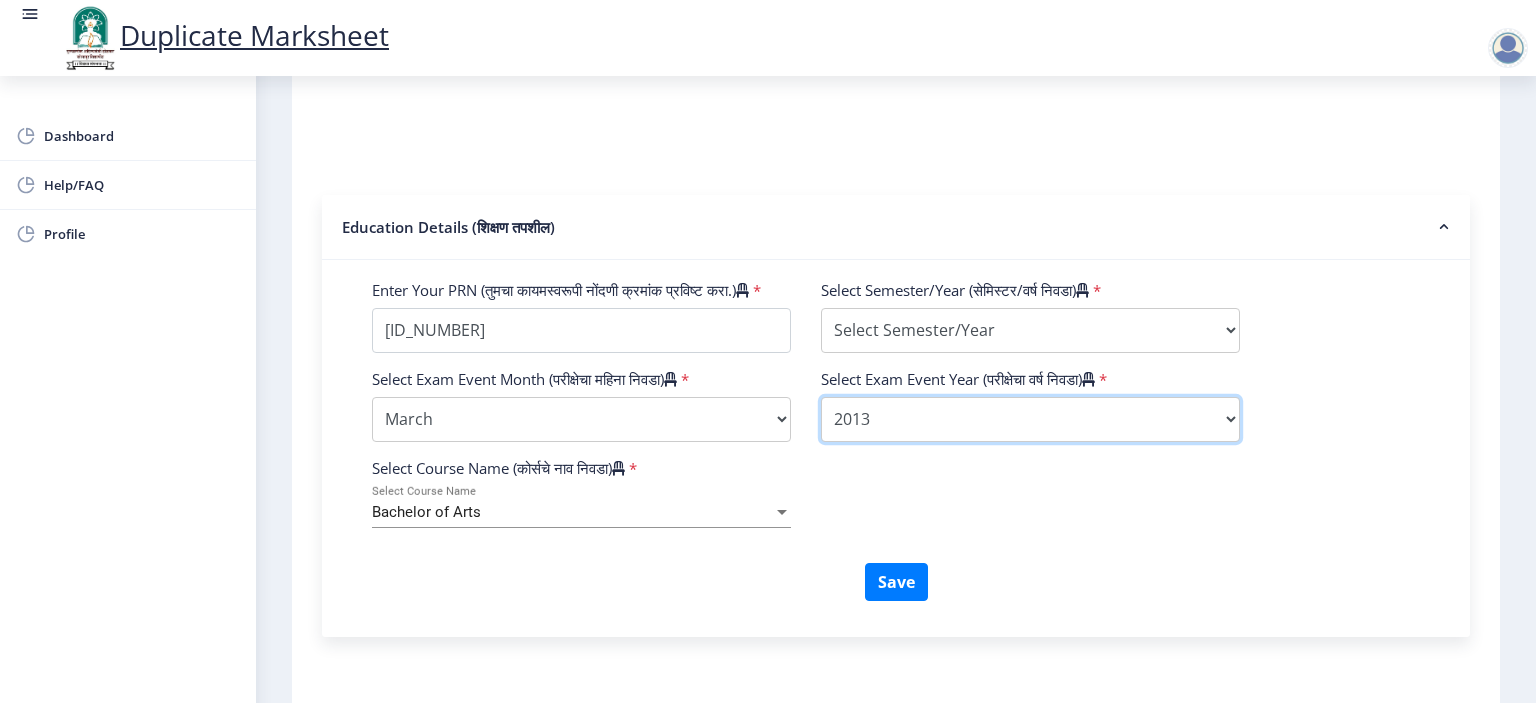 click on "Select Exam Event Year  2025   2024   2023   2022   2021   2020   2019   2018   2017   2016   2015   2014   2013   2012   2011   2010   2009   2008   2007   2006   2005   2004   2003   2002   2001   2000   1999   1998   1997   1996   1995   1994   1993   1992   1991   1990   1989   1988   1987   1986   1985   1984   1983   1982   1981   1980   1979   1978   1977   1976" at bounding box center (1030, 419) 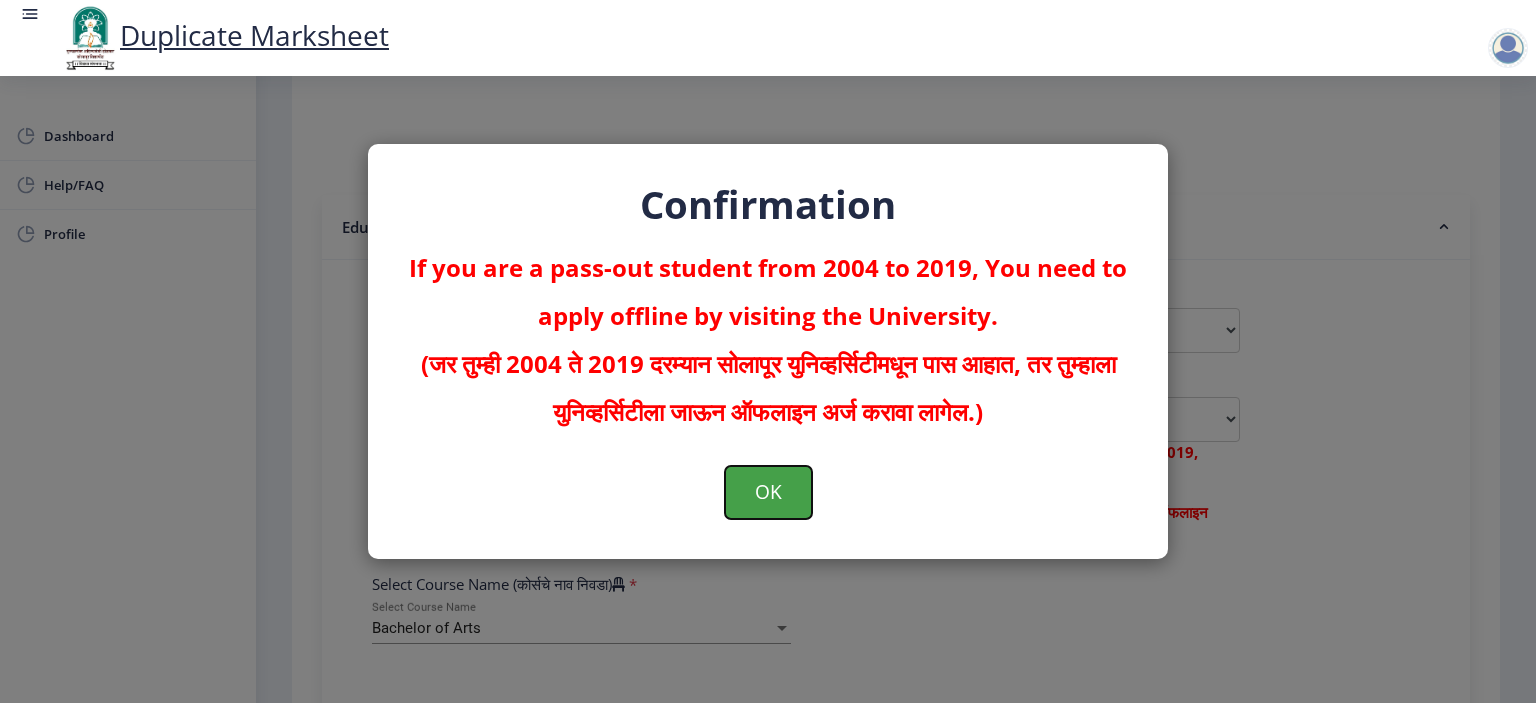 click on "OK" 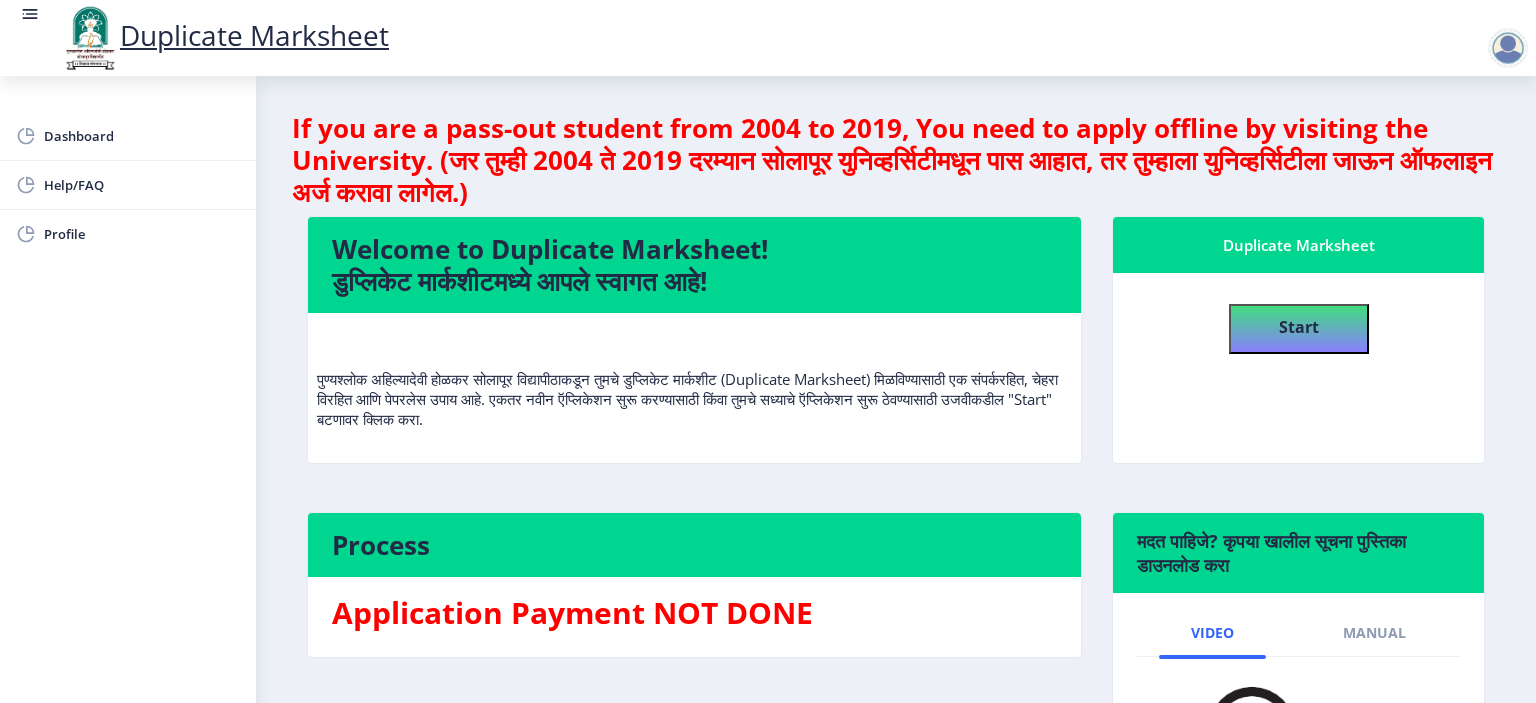scroll, scrollTop: 220, scrollLeft: 0, axis: vertical 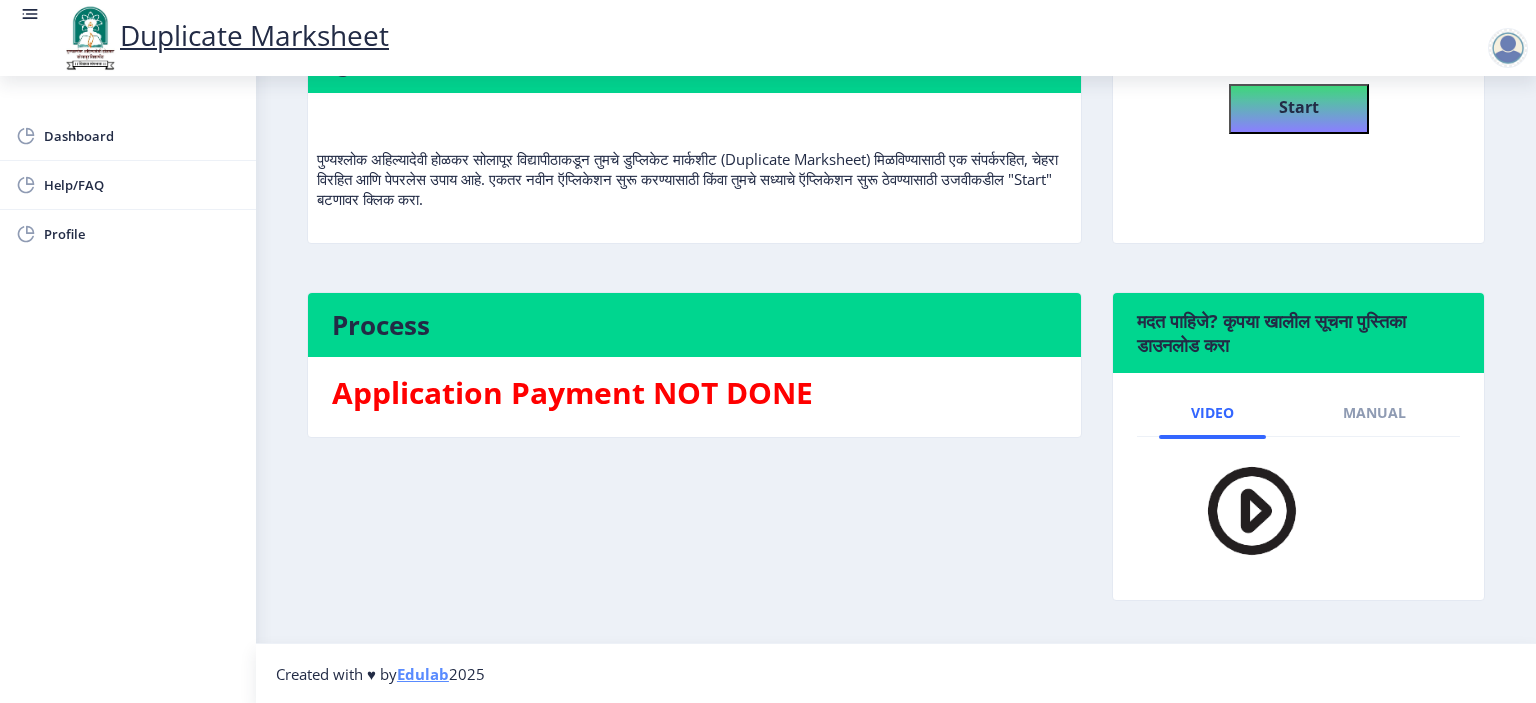 click on "Application Payment NOT DONE" 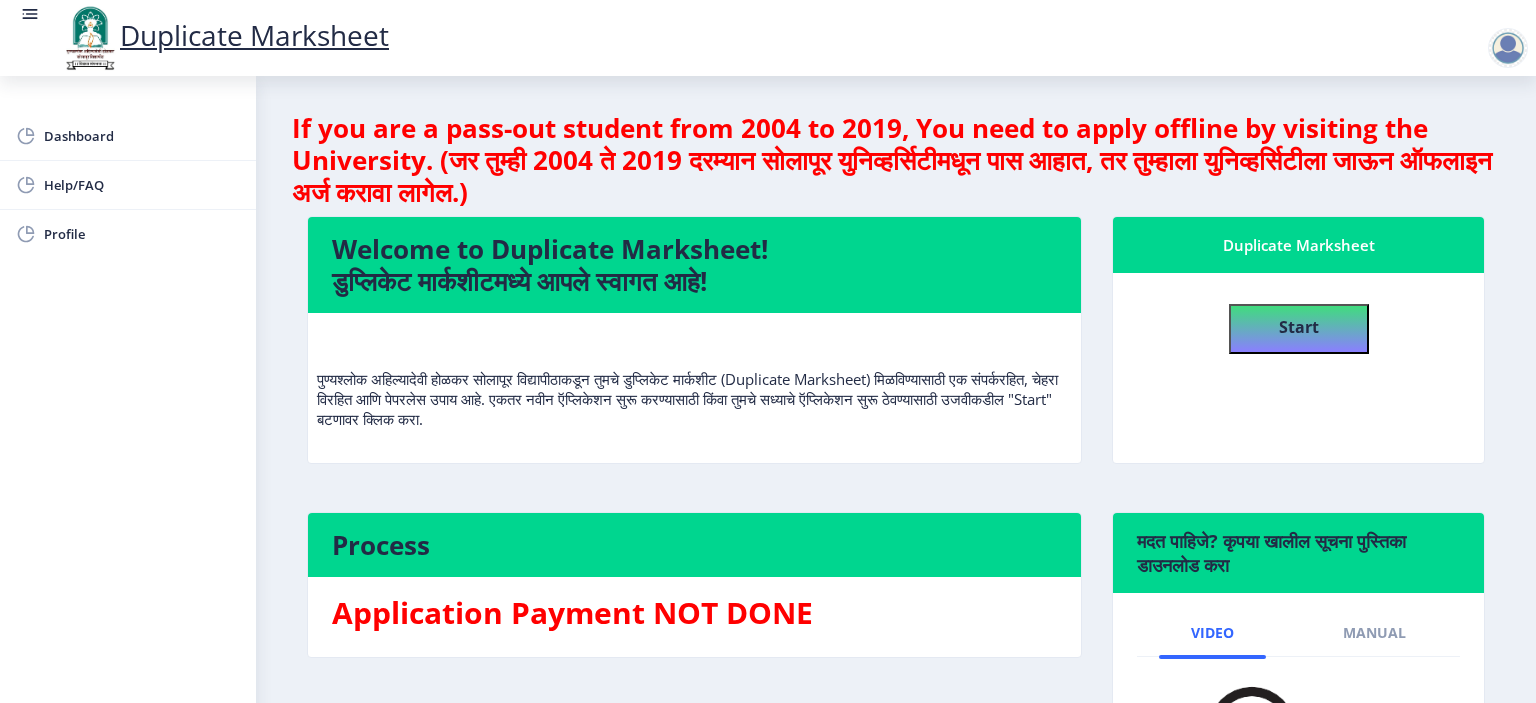 click 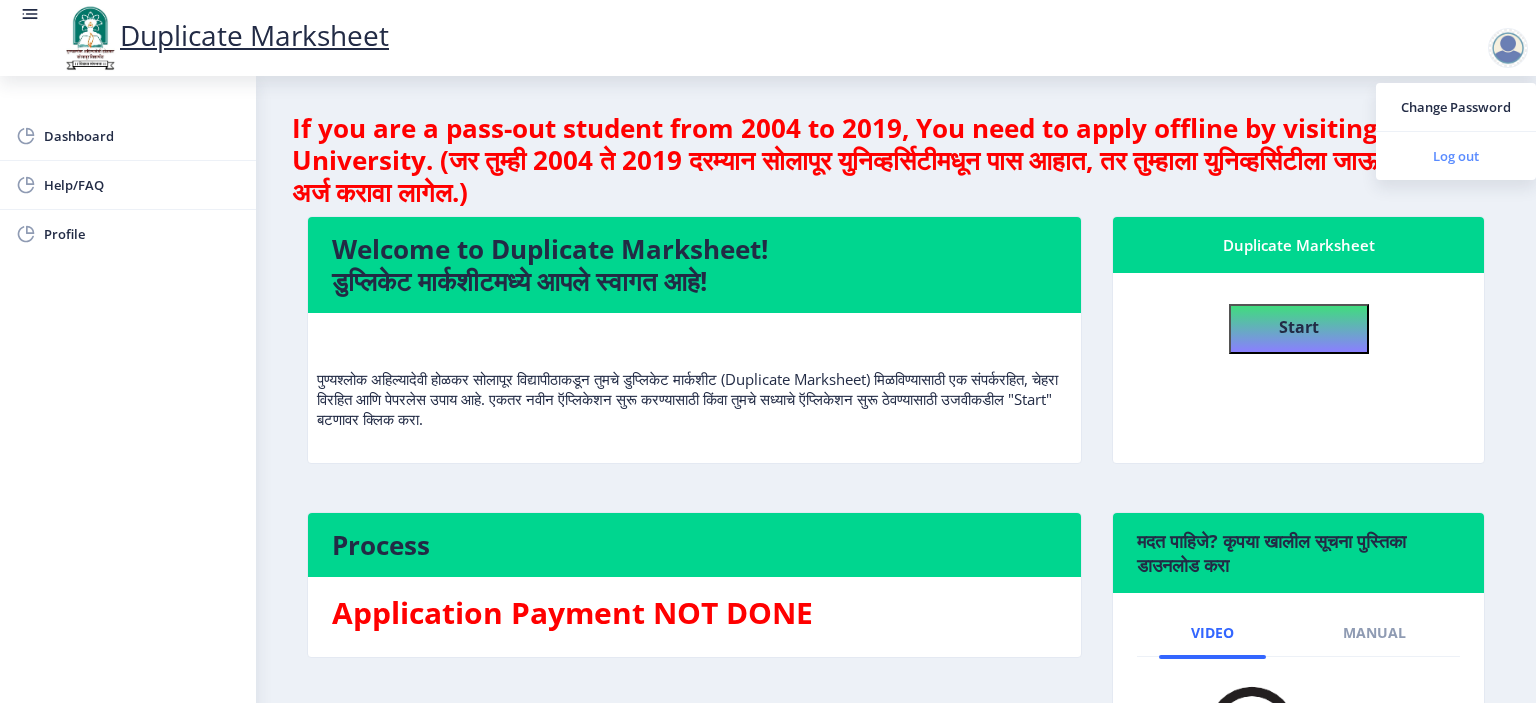 click on "Log out" at bounding box center (1456, 156) 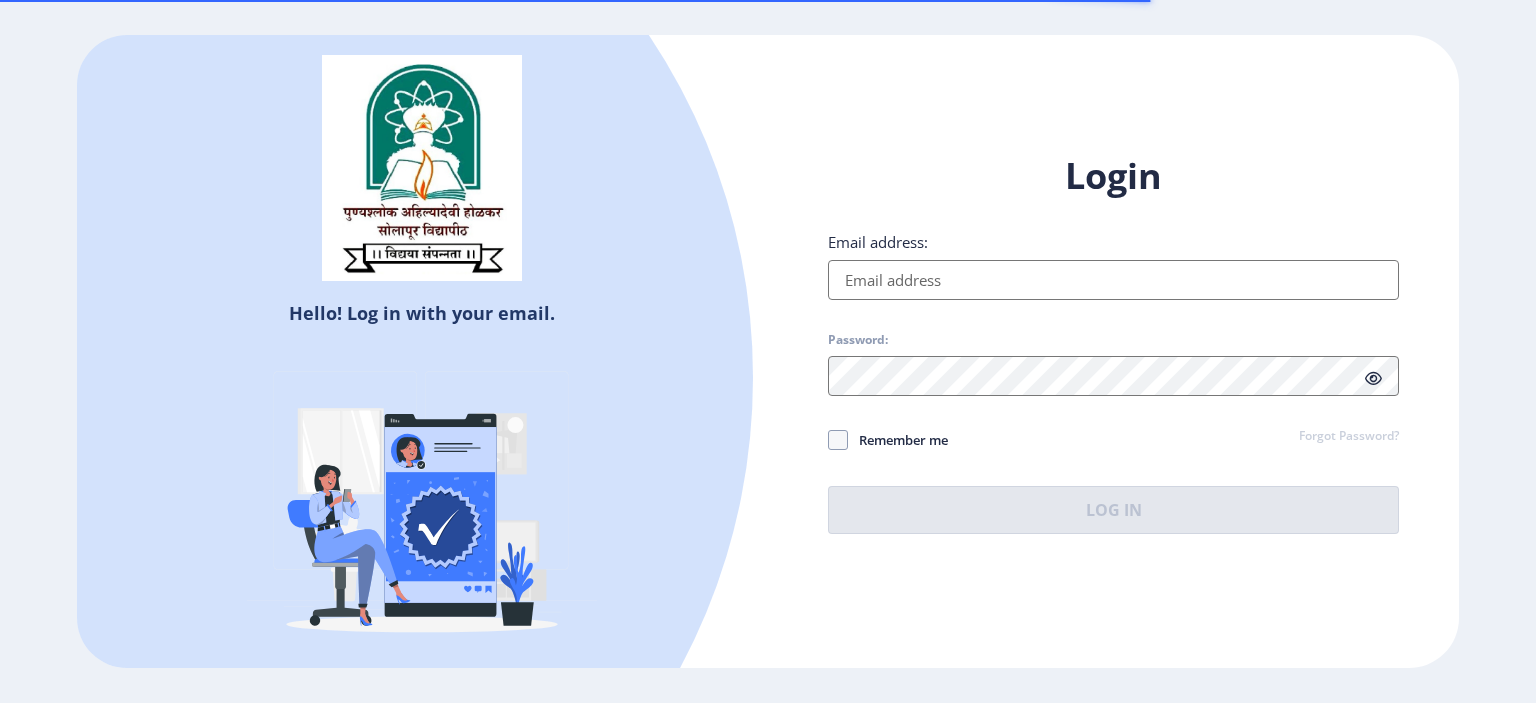 type on "[EMAIL]" 